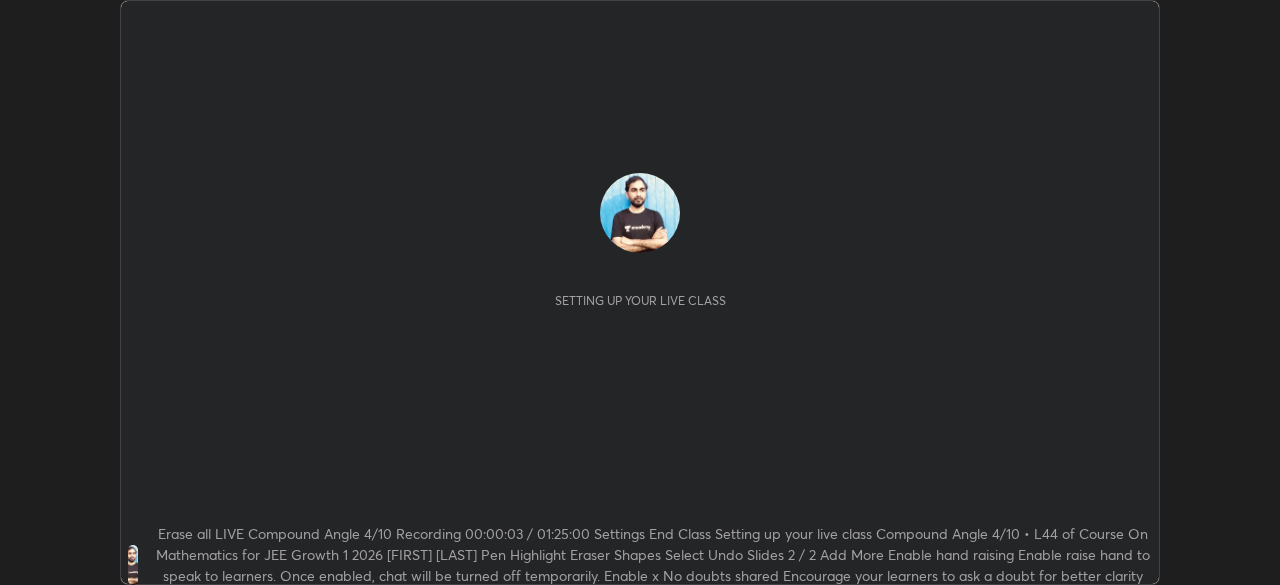 scroll, scrollTop: 0, scrollLeft: 0, axis: both 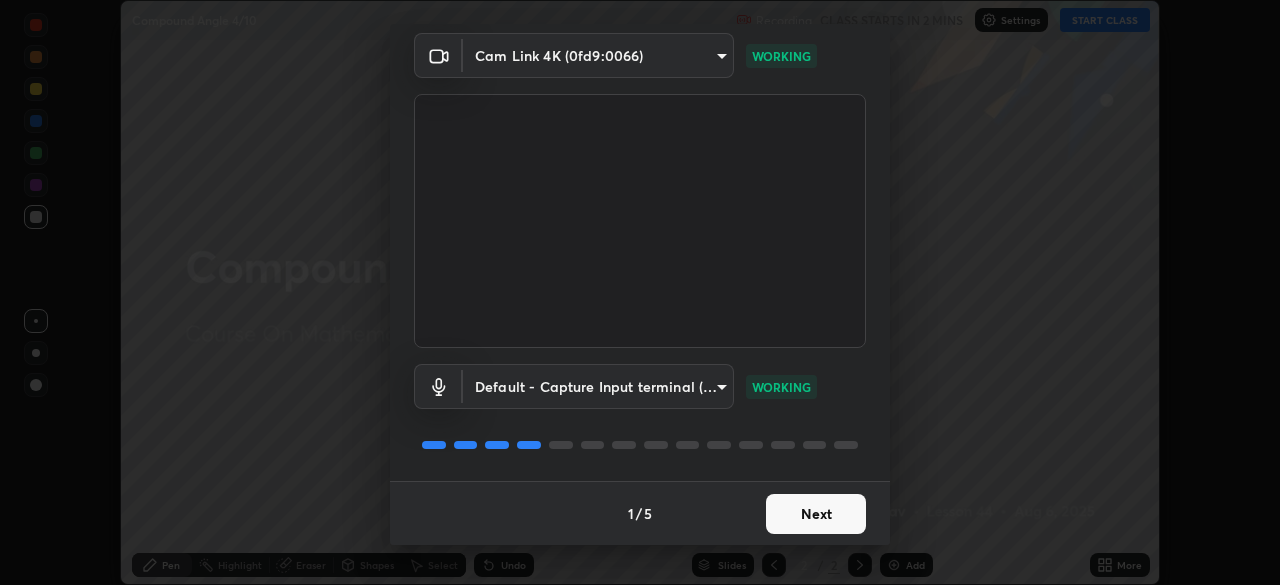 click on "Next" at bounding box center [816, 514] 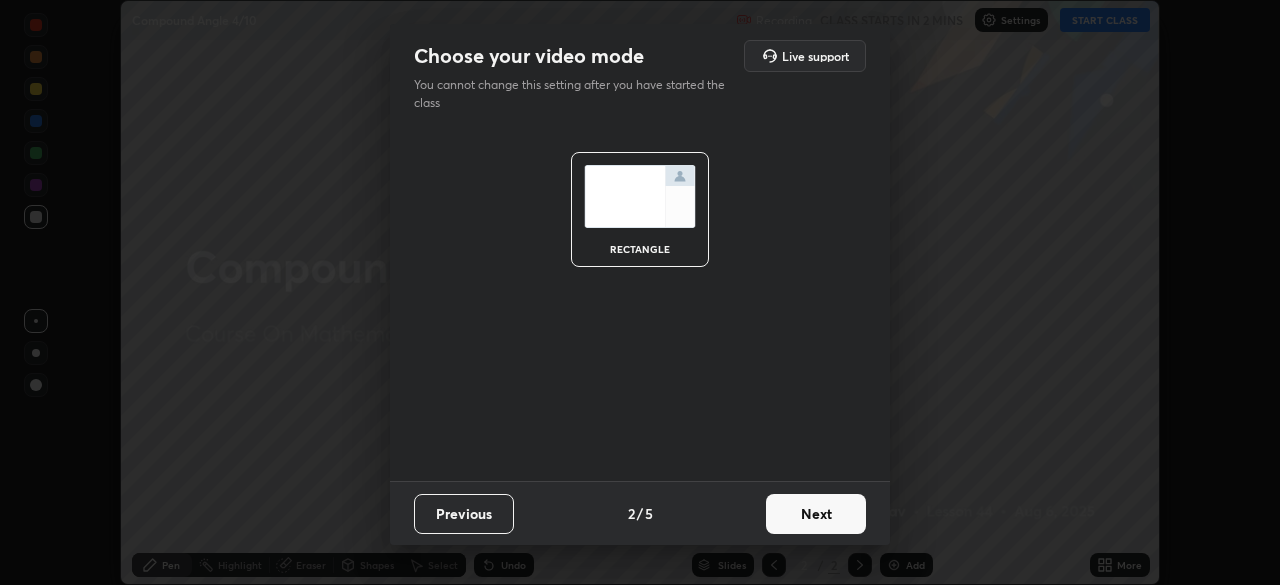 scroll, scrollTop: 0, scrollLeft: 0, axis: both 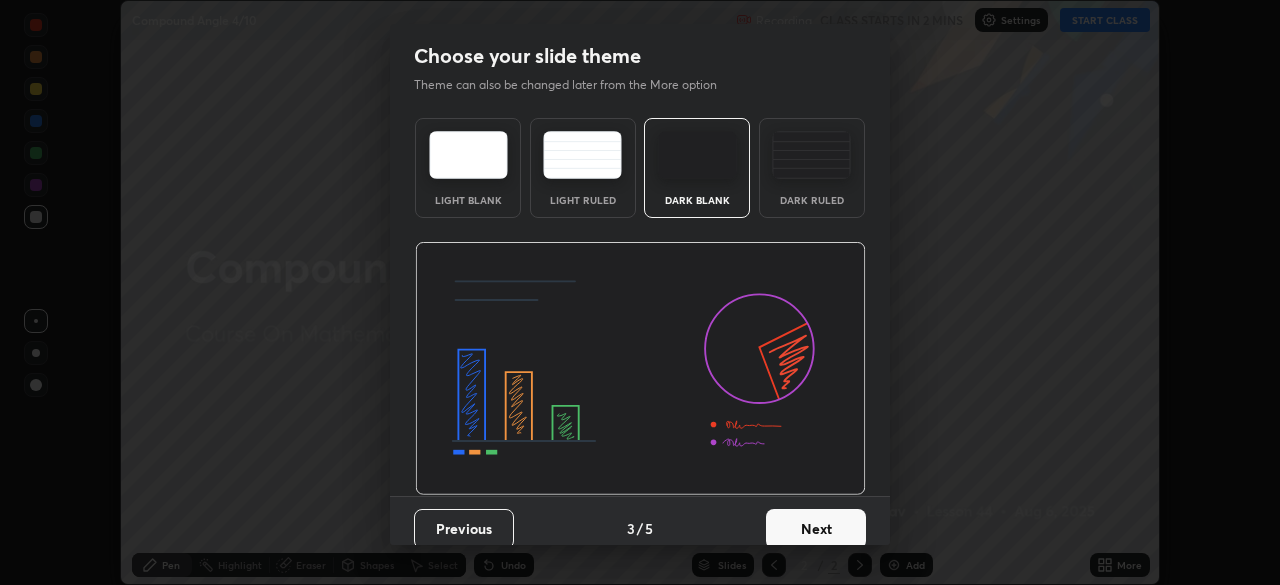 click on "Next" at bounding box center [816, 529] 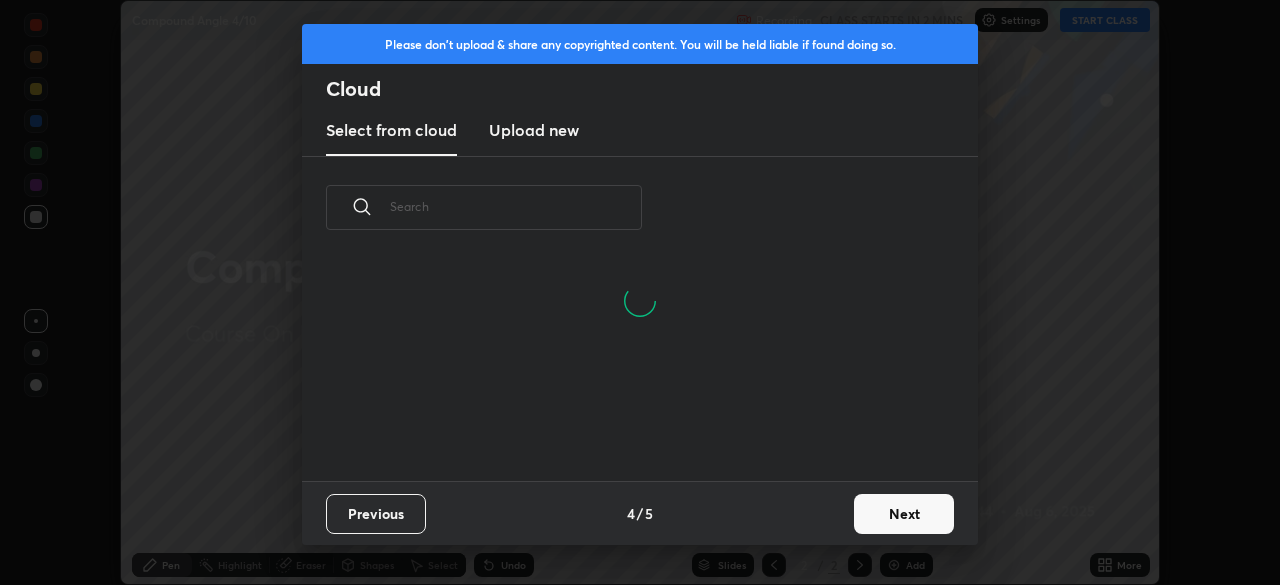 click on "Next" at bounding box center (904, 514) 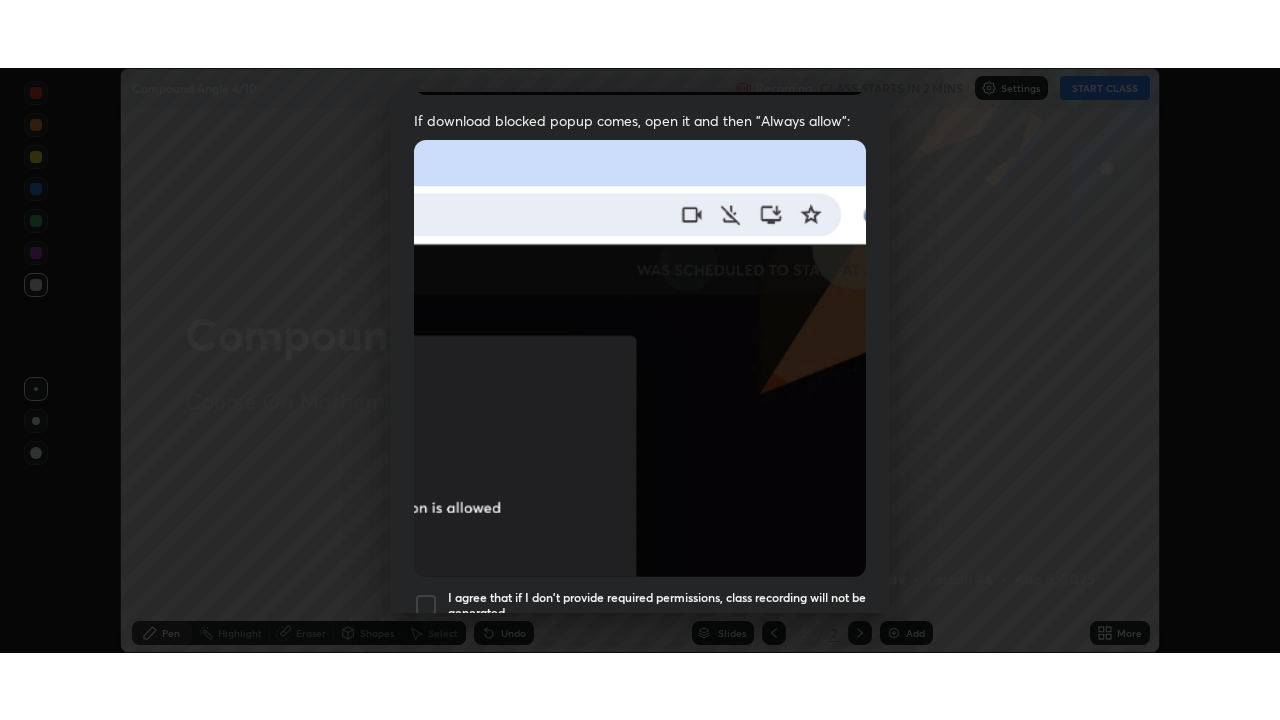 scroll, scrollTop: 479, scrollLeft: 0, axis: vertical 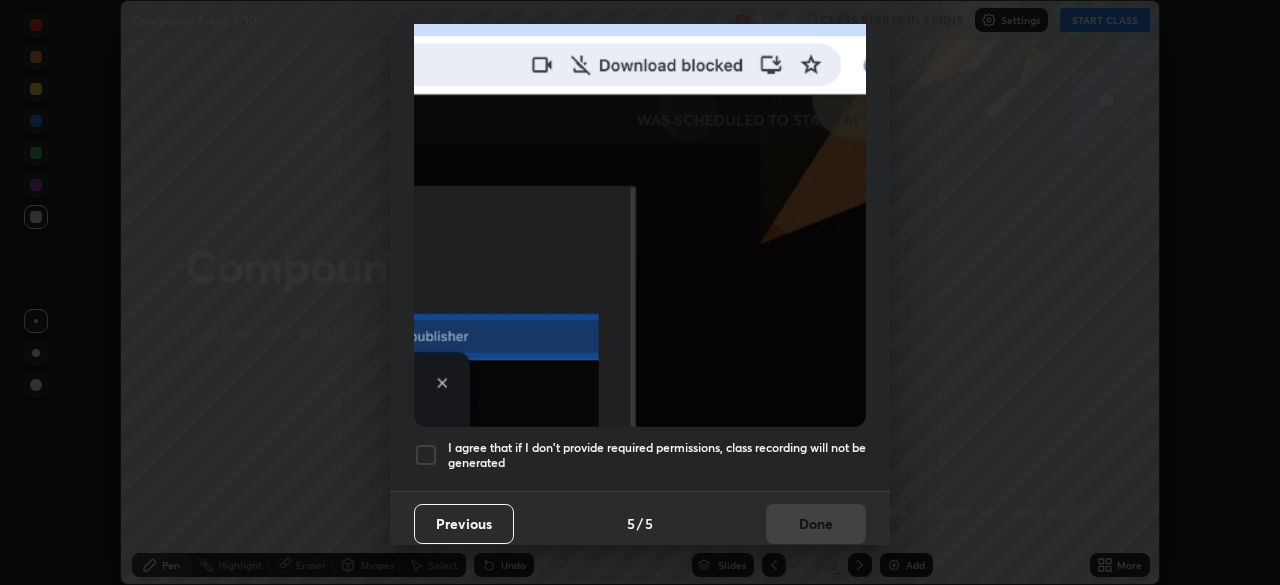 click on "Allow "Download multiple files" if prompted: If download blocked popup comes, open it and then "Always allow": I agree that if I don't provide required permissions, class recording will not be generated" at bounding box center [640, 70] 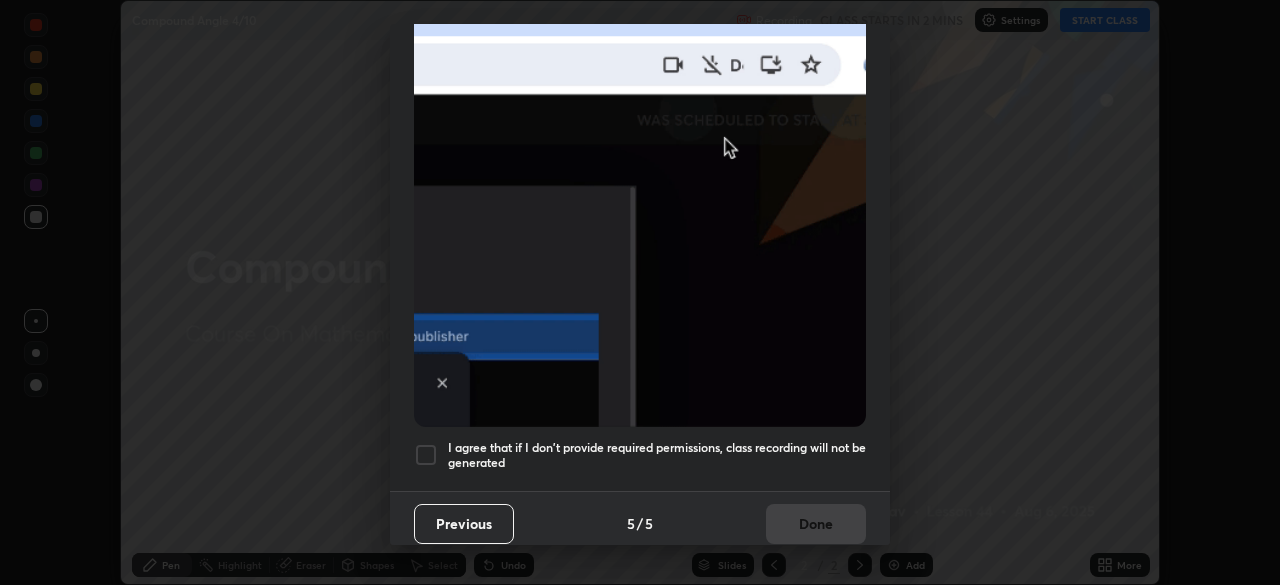 click on "I agree that if I don't provide required permissions, class recording will not be generated" at bounding box center [657, 455] 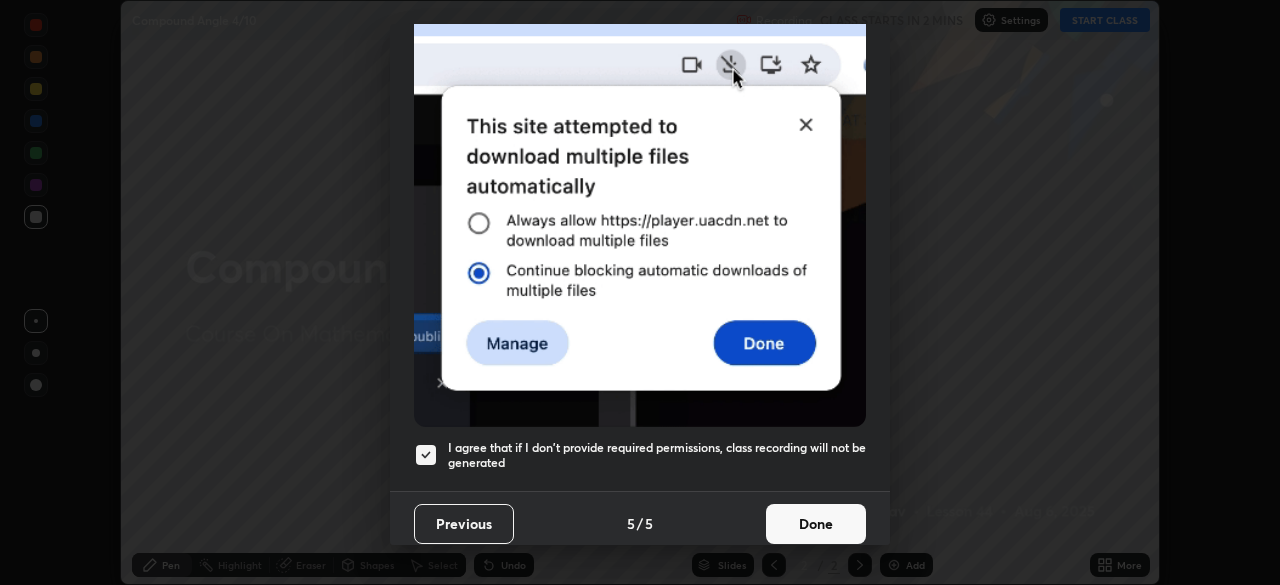 click on "Done" at bounding box center (816, 524) 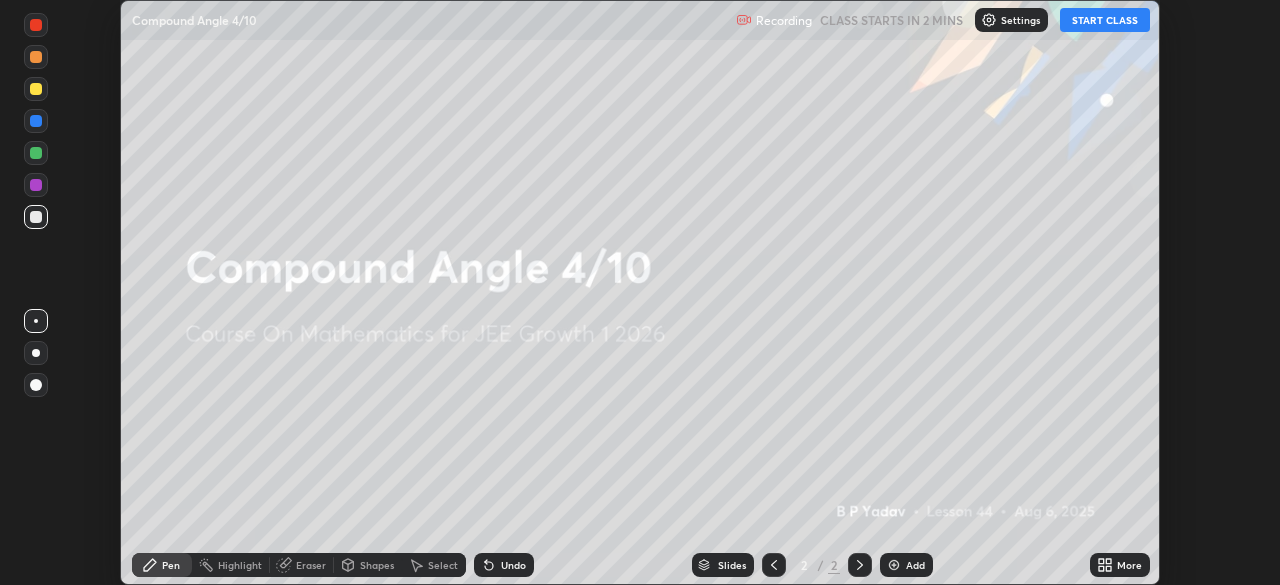 click 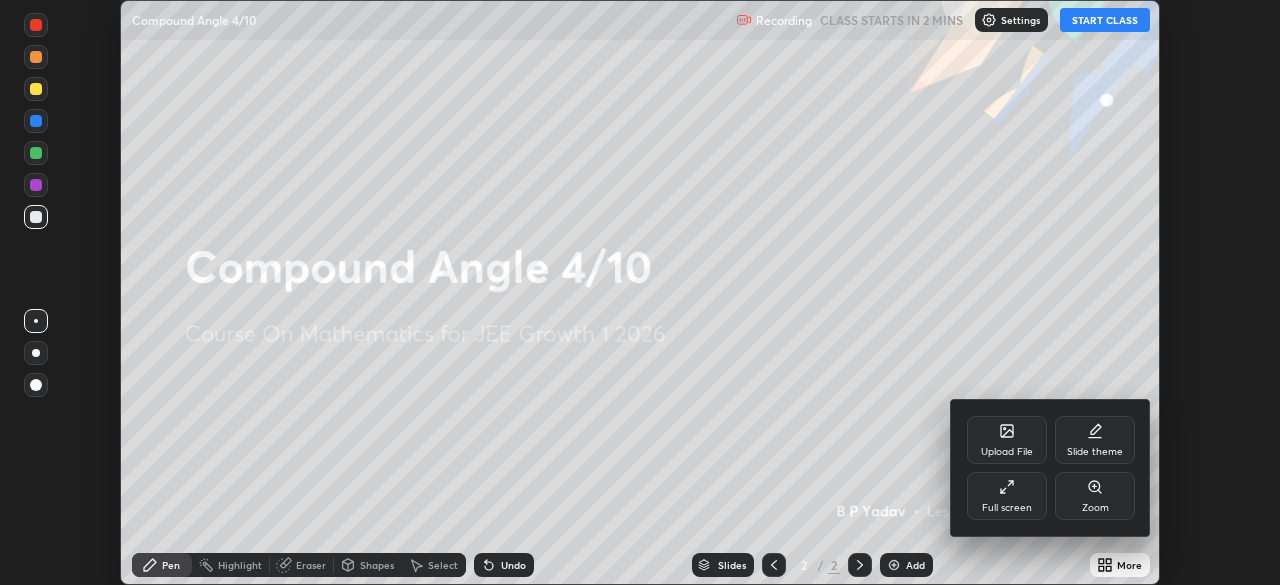 click on "Full screen" at bounding box center (1007, 508) 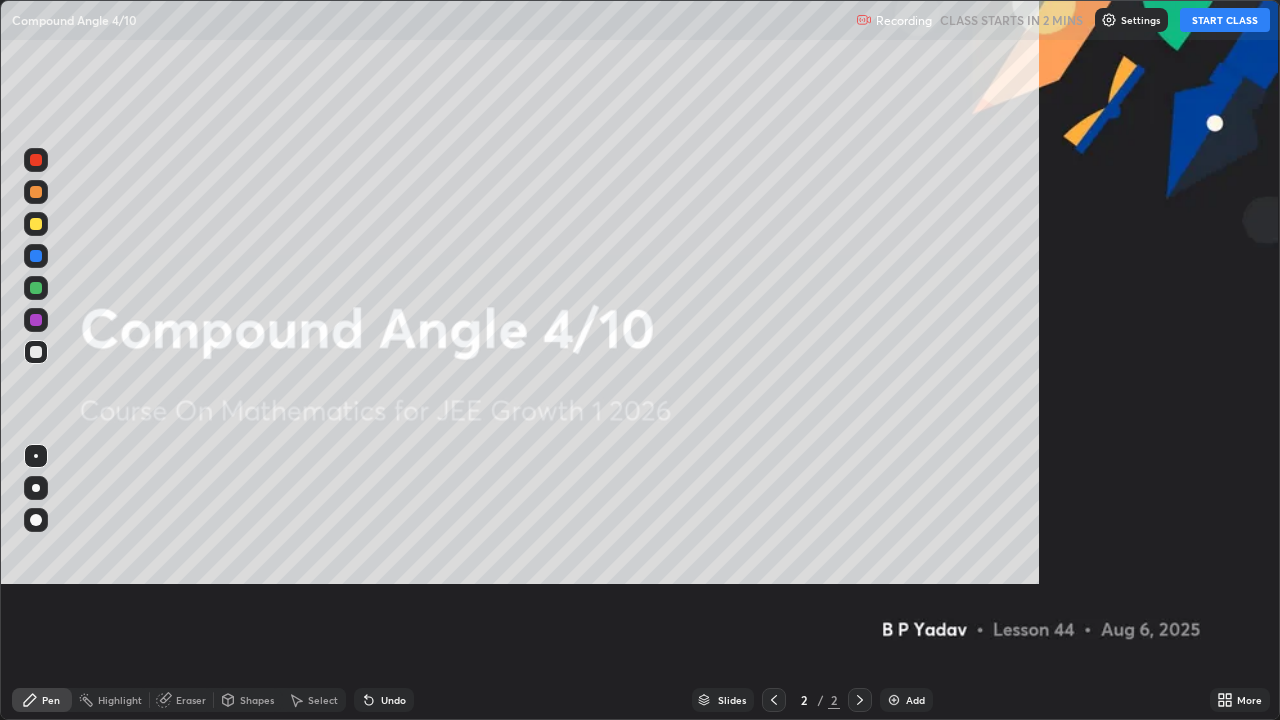 scroll, scrollTop: 99280, scrollLeft: 98720, axis: both 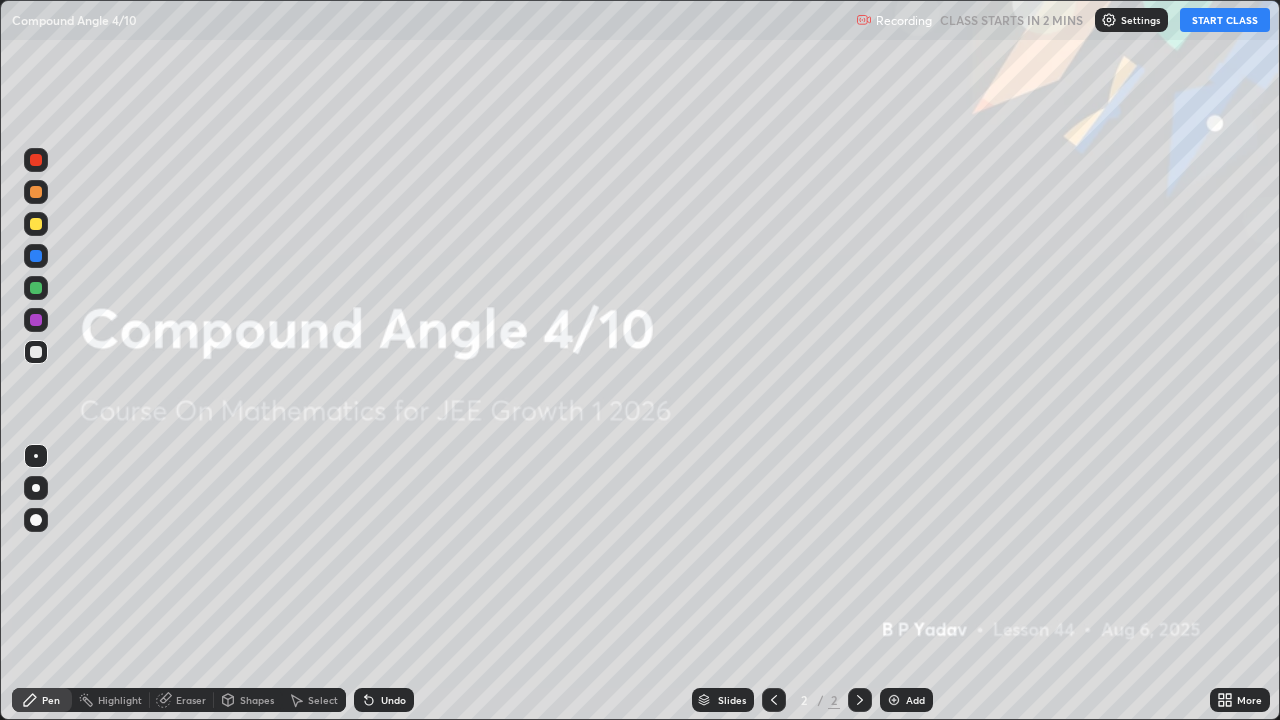 click on "START CLASS" at bounding box center (1225, 20) 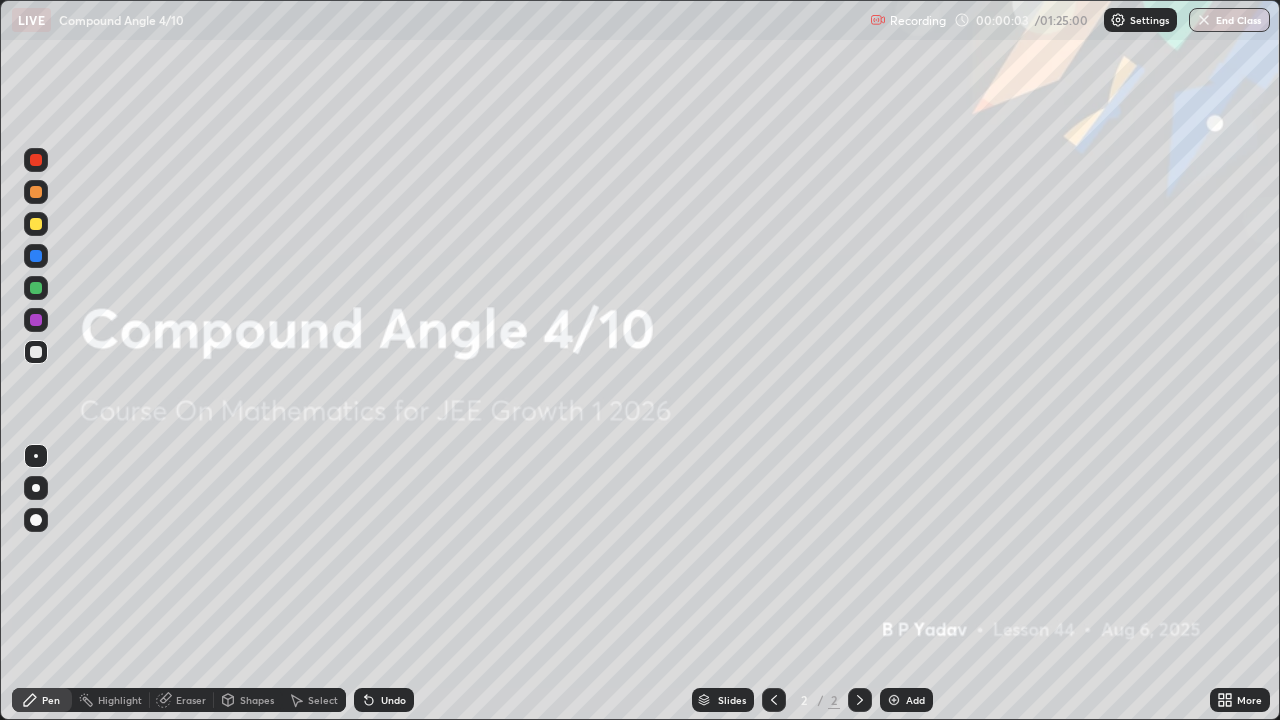 click at bounding box center (894, 700) 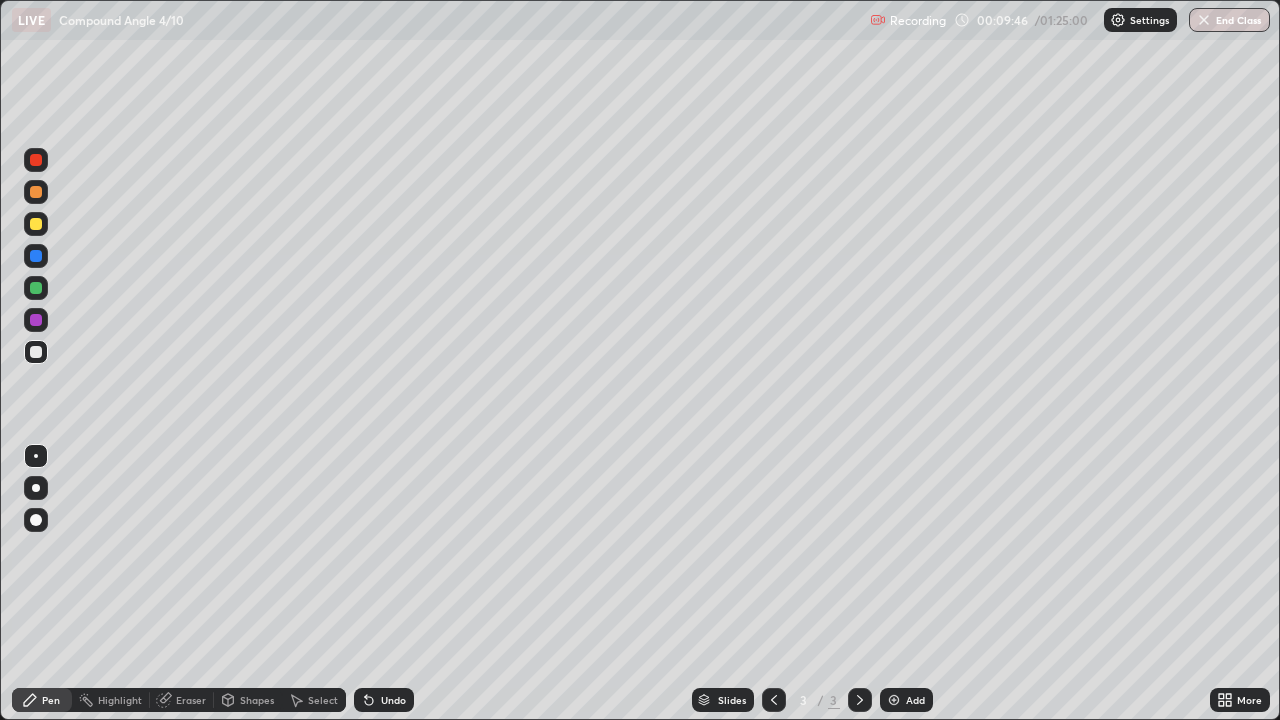 click at bounding box center (36, 288) 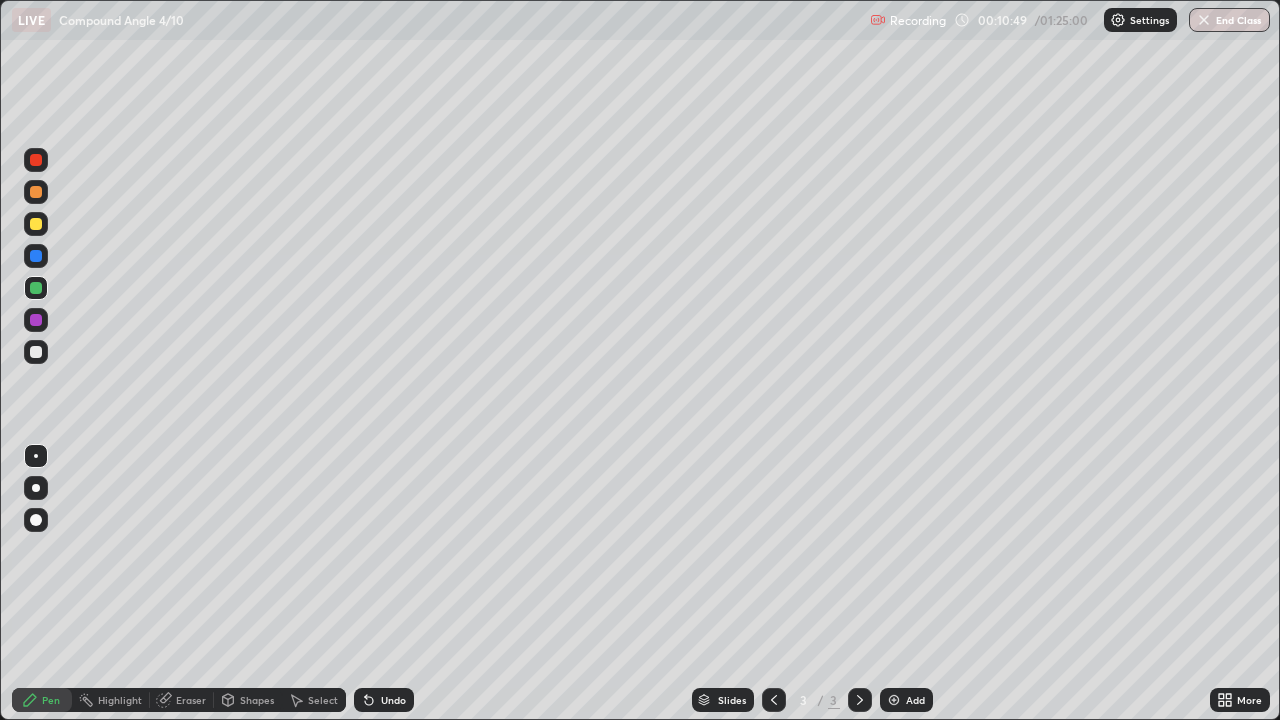click at bounding box center (36, 288) 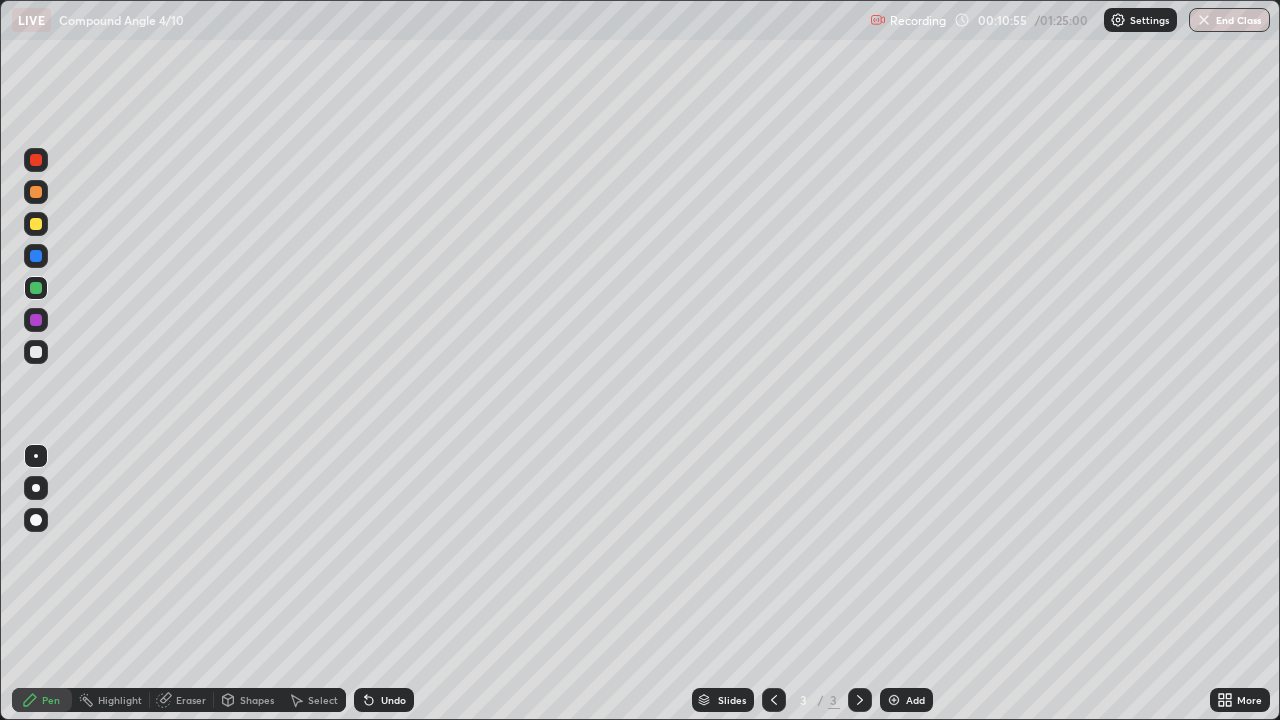 click at bounding box center [36, 192] 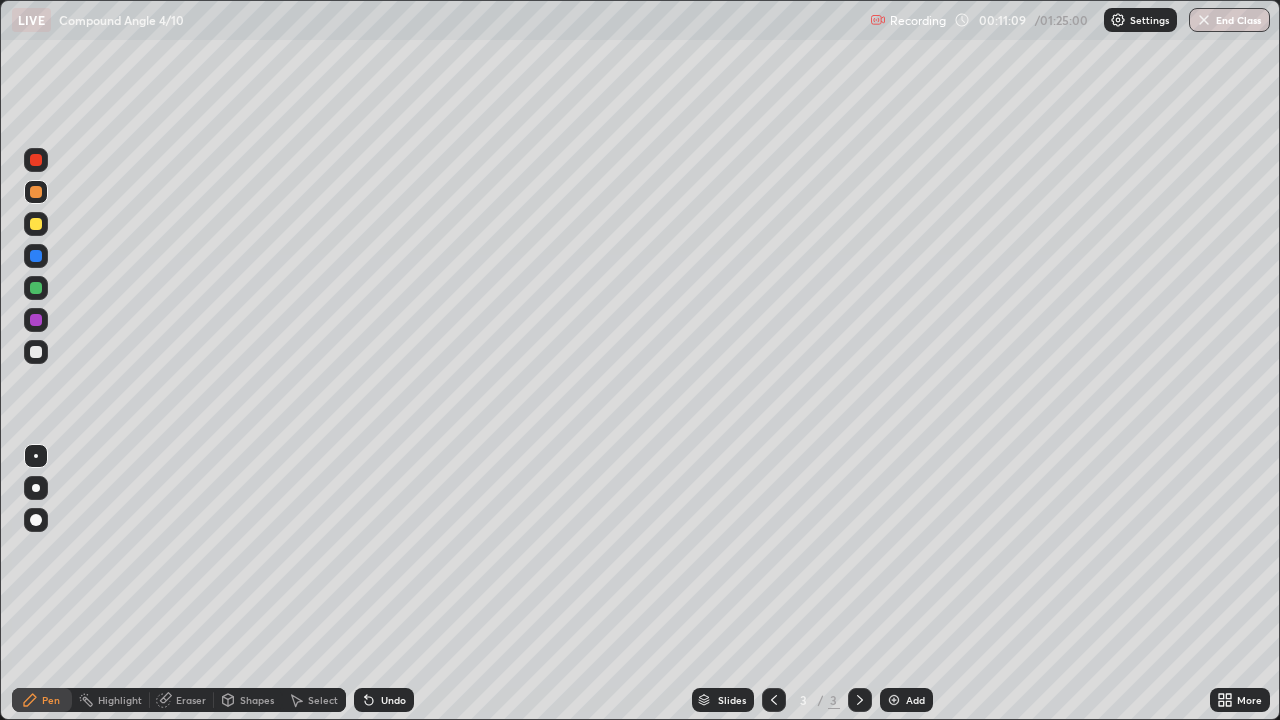 click at bounding box center (36, 288) 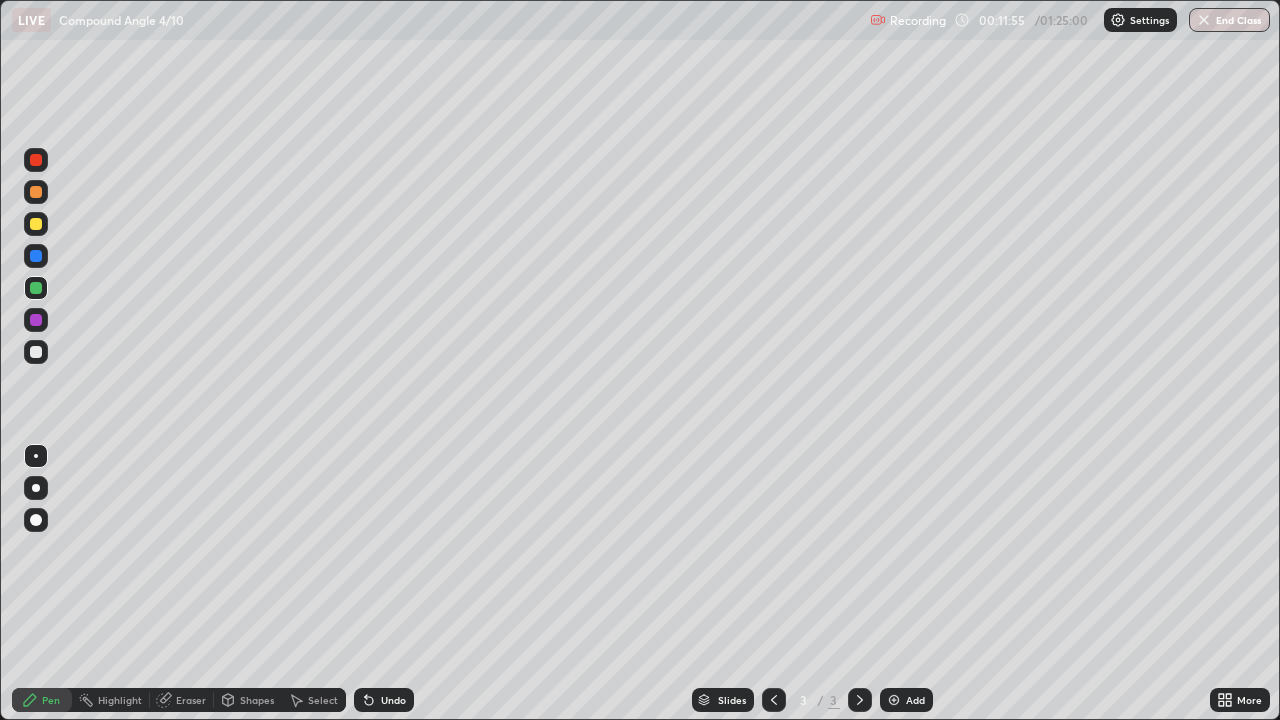 click at bounding box center [36, 352] 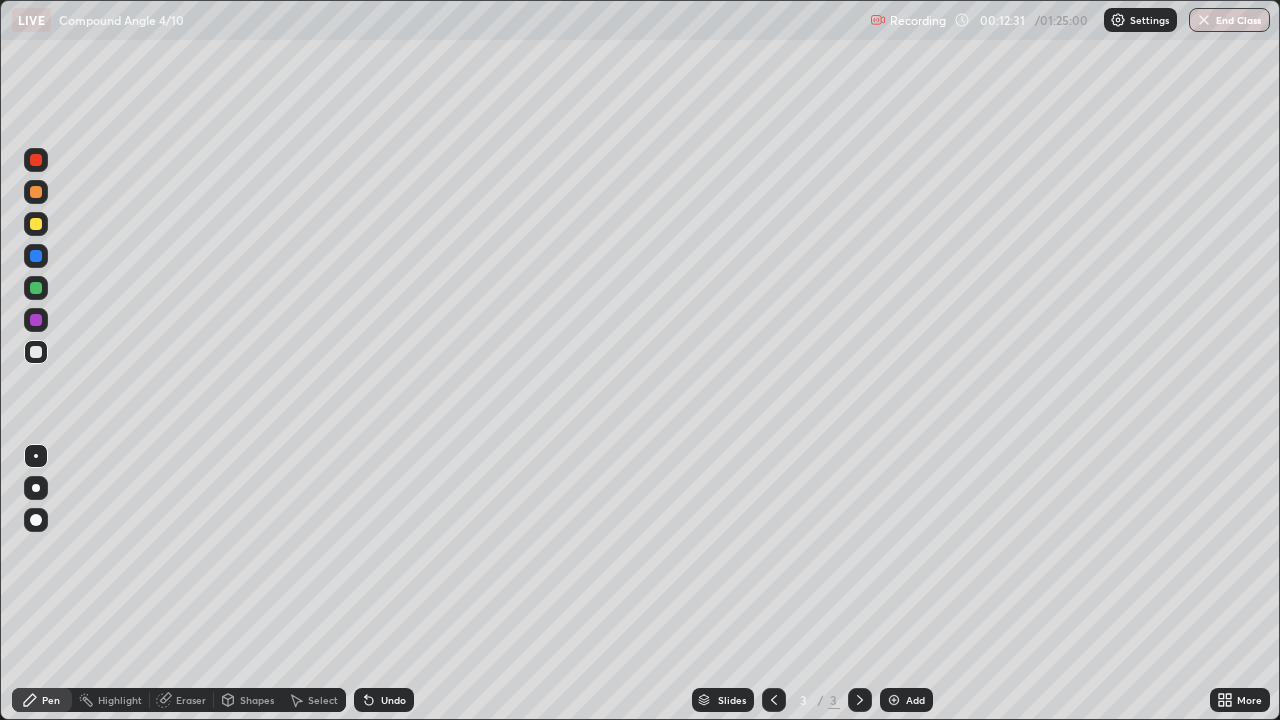 click 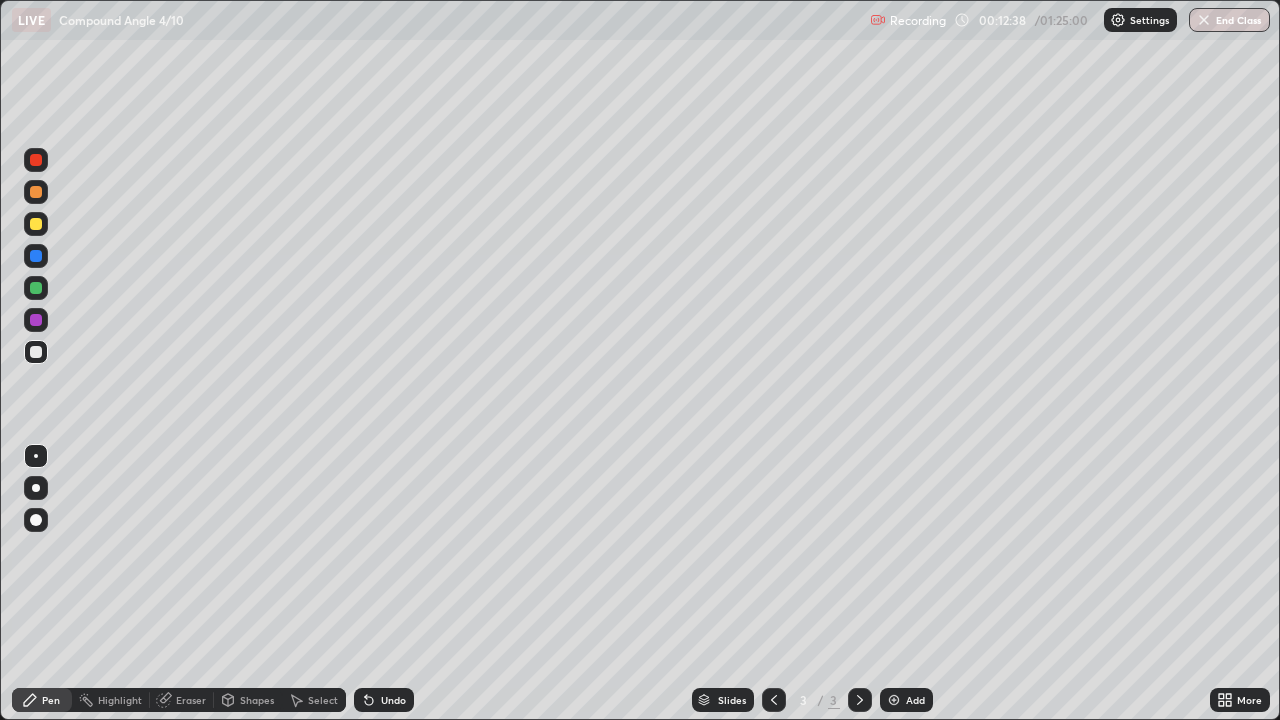 click on "Undo" at bounding box center (384, 700) 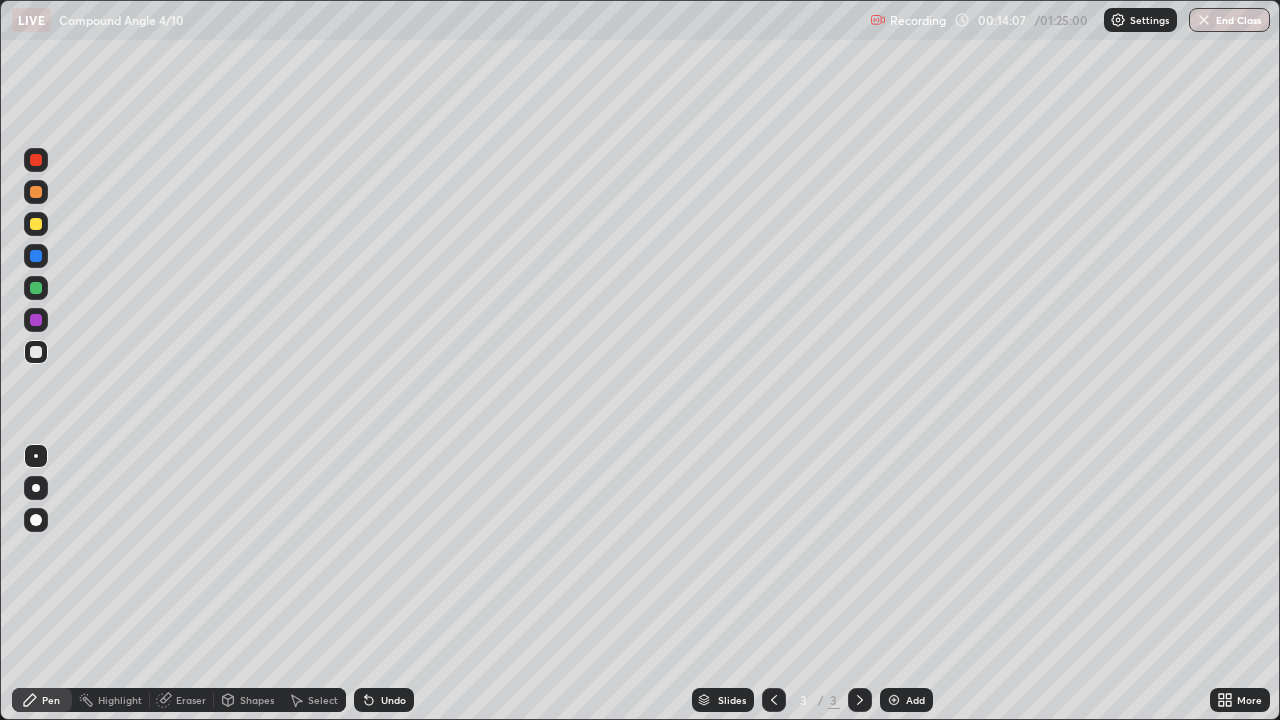 click on "Add" at bounding box center [915, 700] 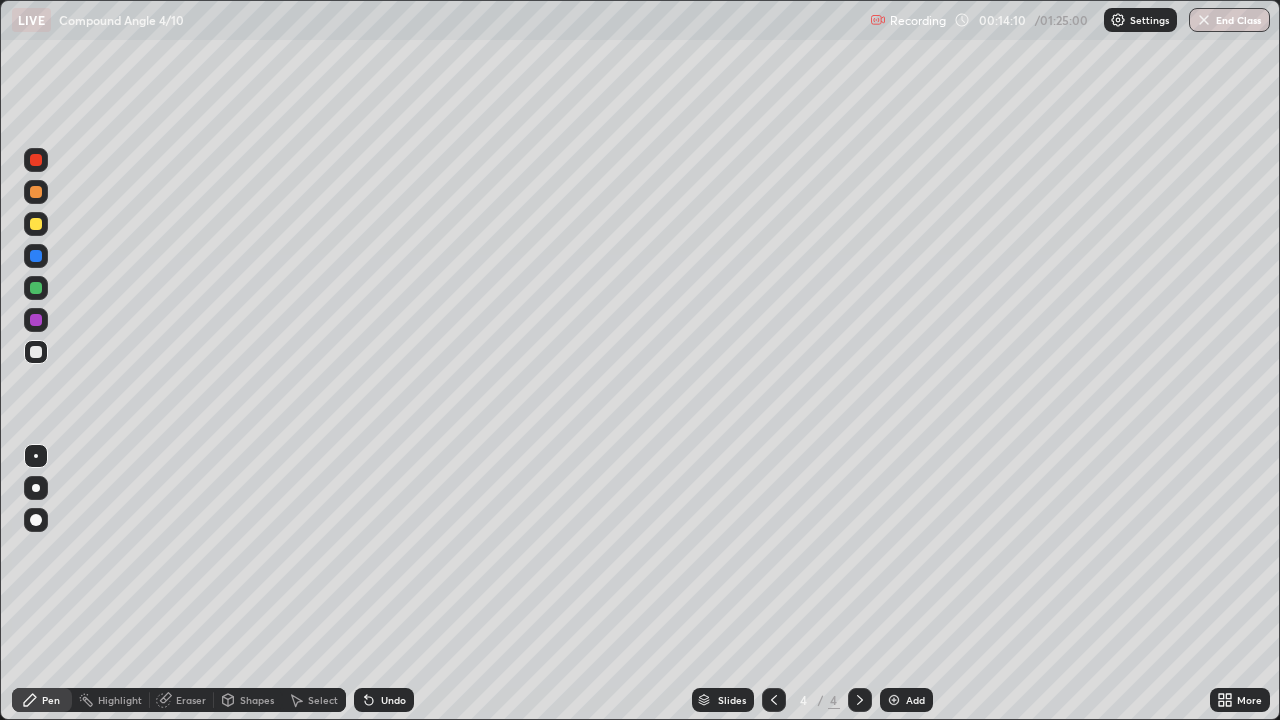 click at bounding box center [36, 192] 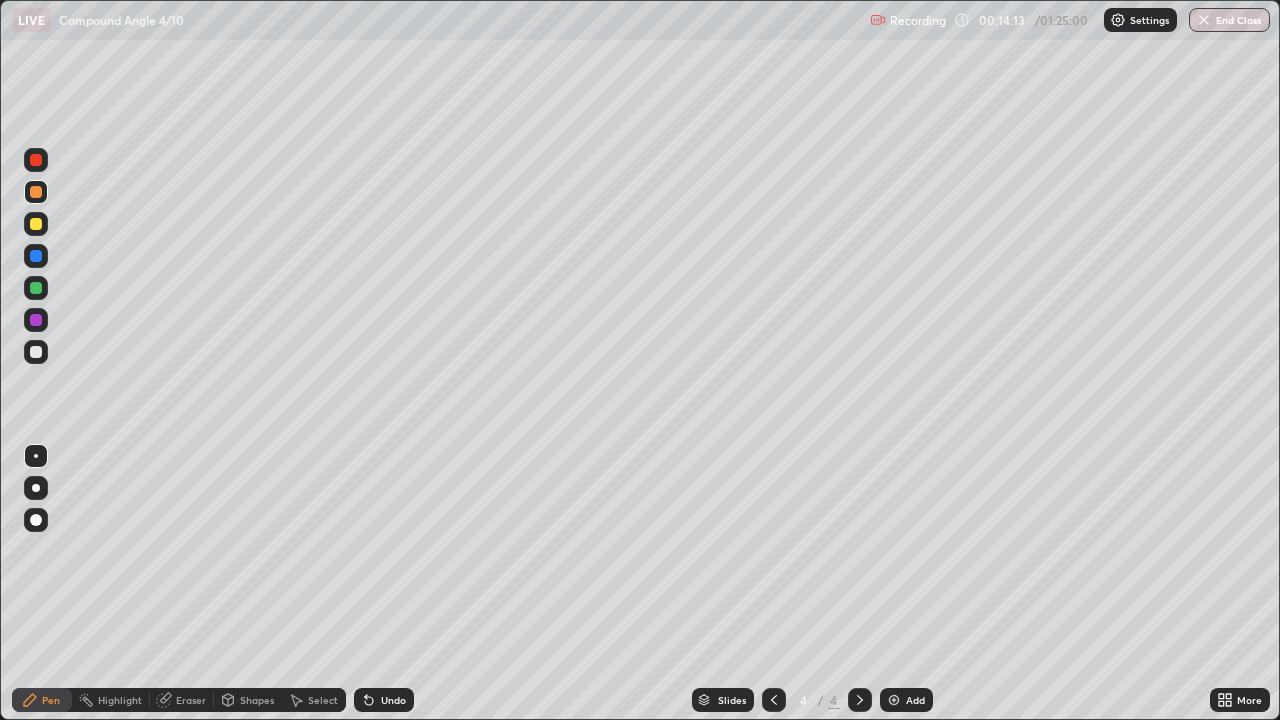 click at bounding box center [36, 352] 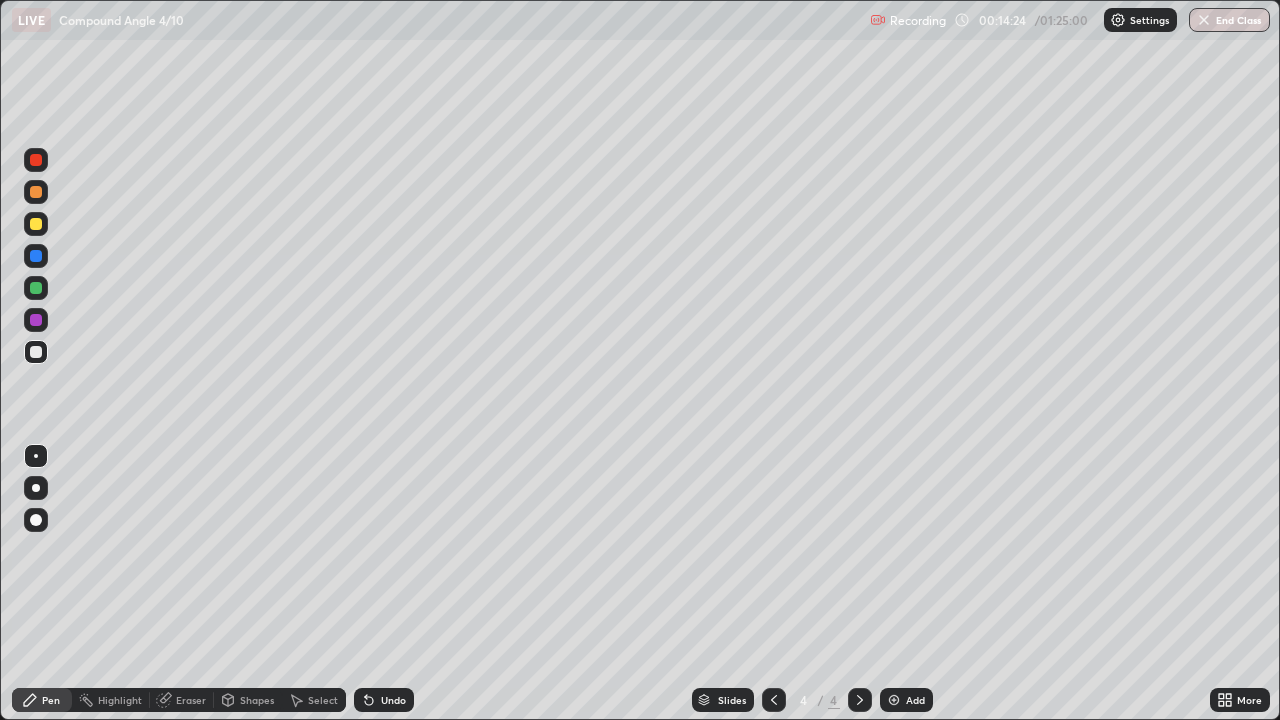 click 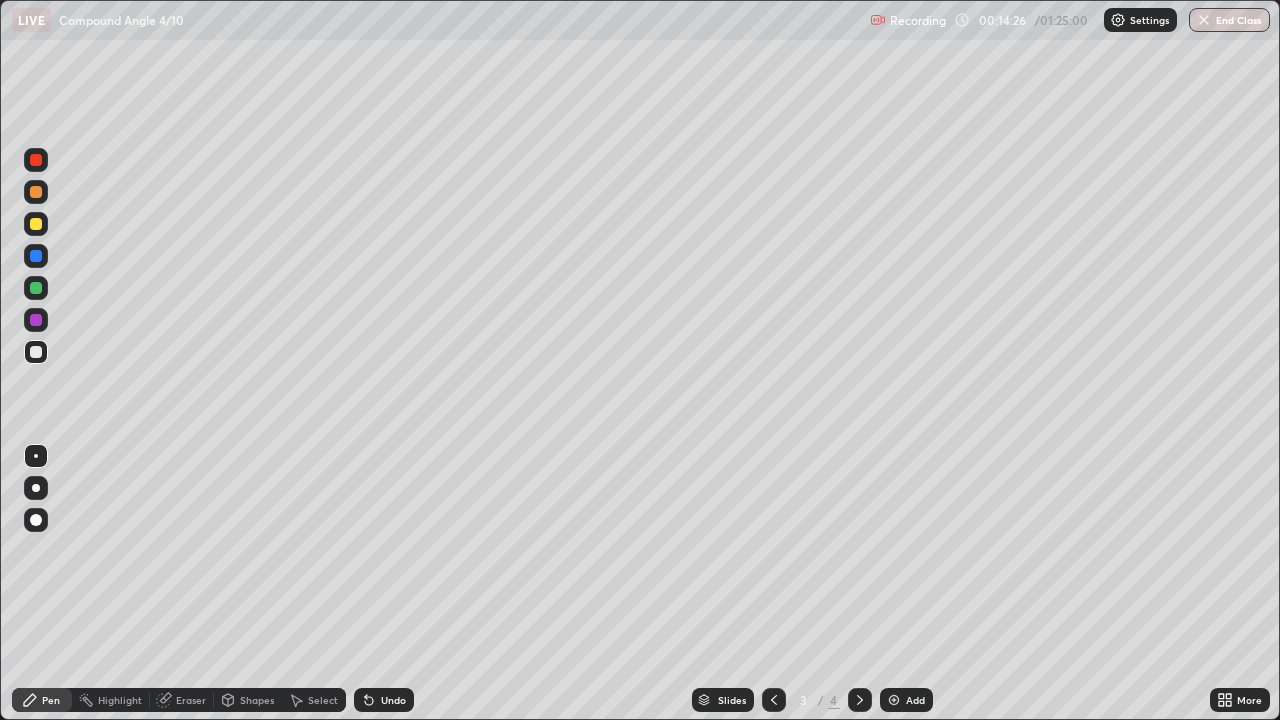 click 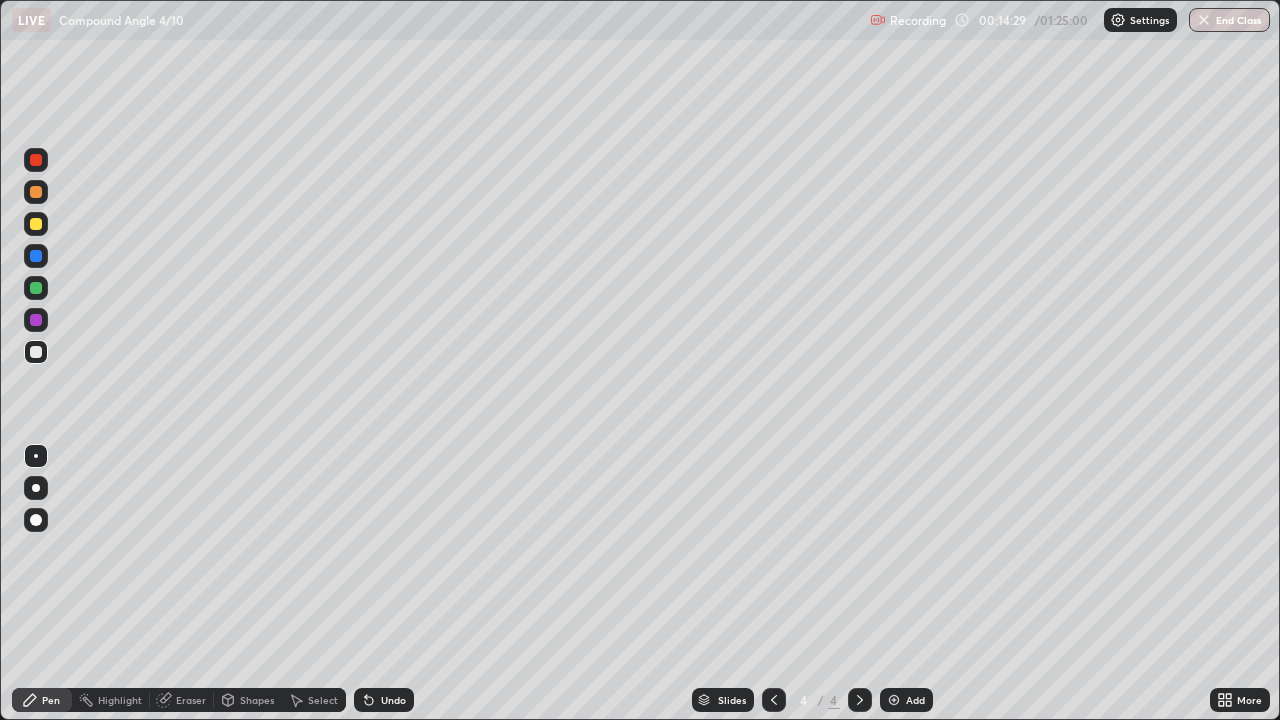 click on "Undo" at bounding box center (393, 700) 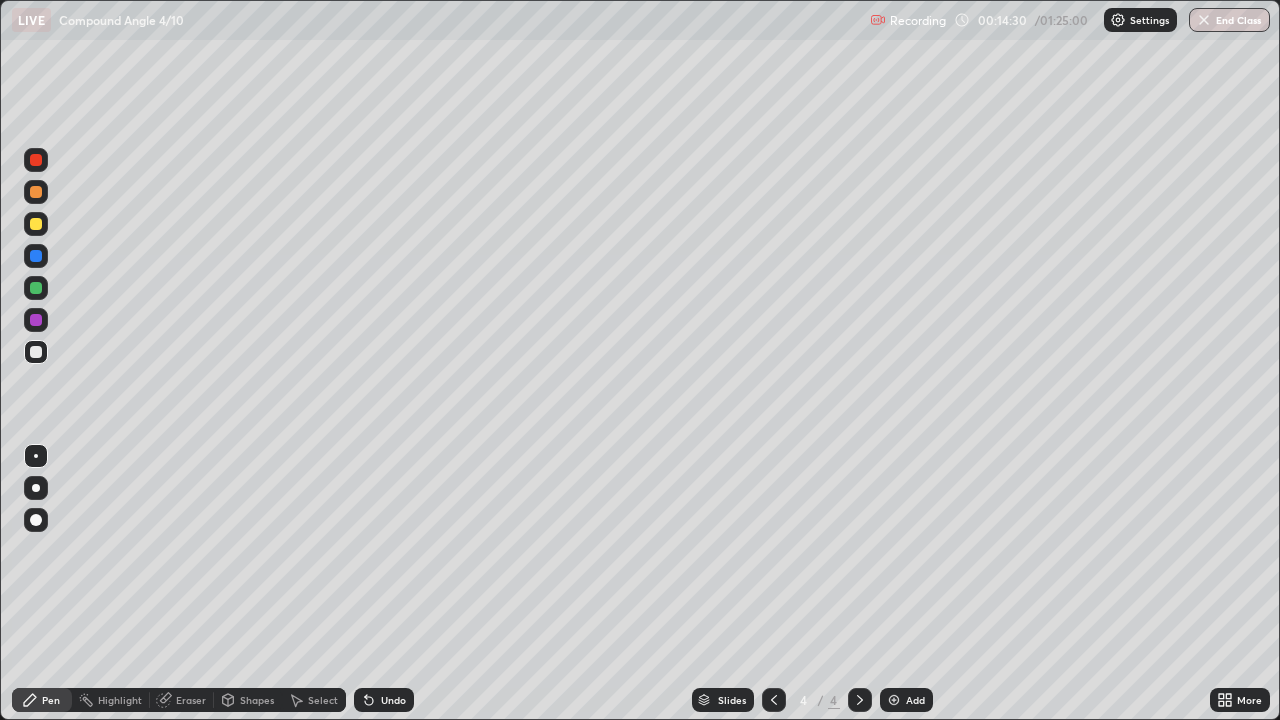 click on "Undo" at bounding box center [384, 700] 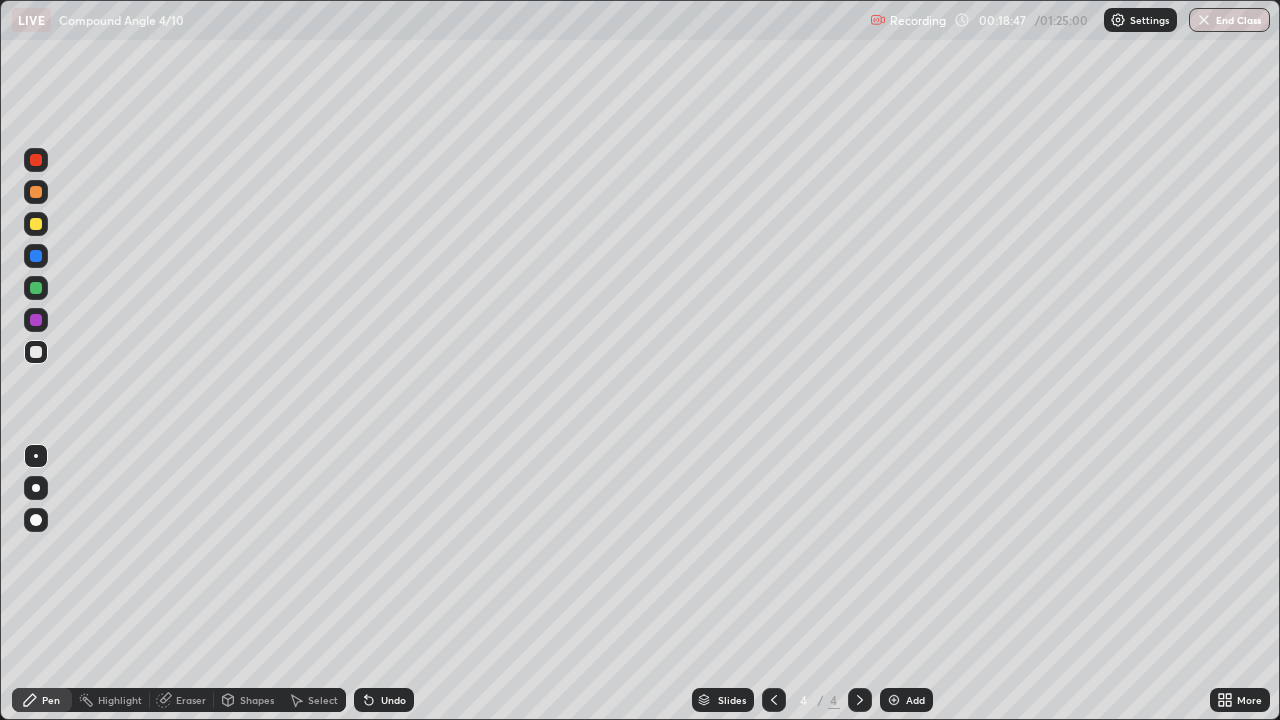 click at bounding box center [894, 700] 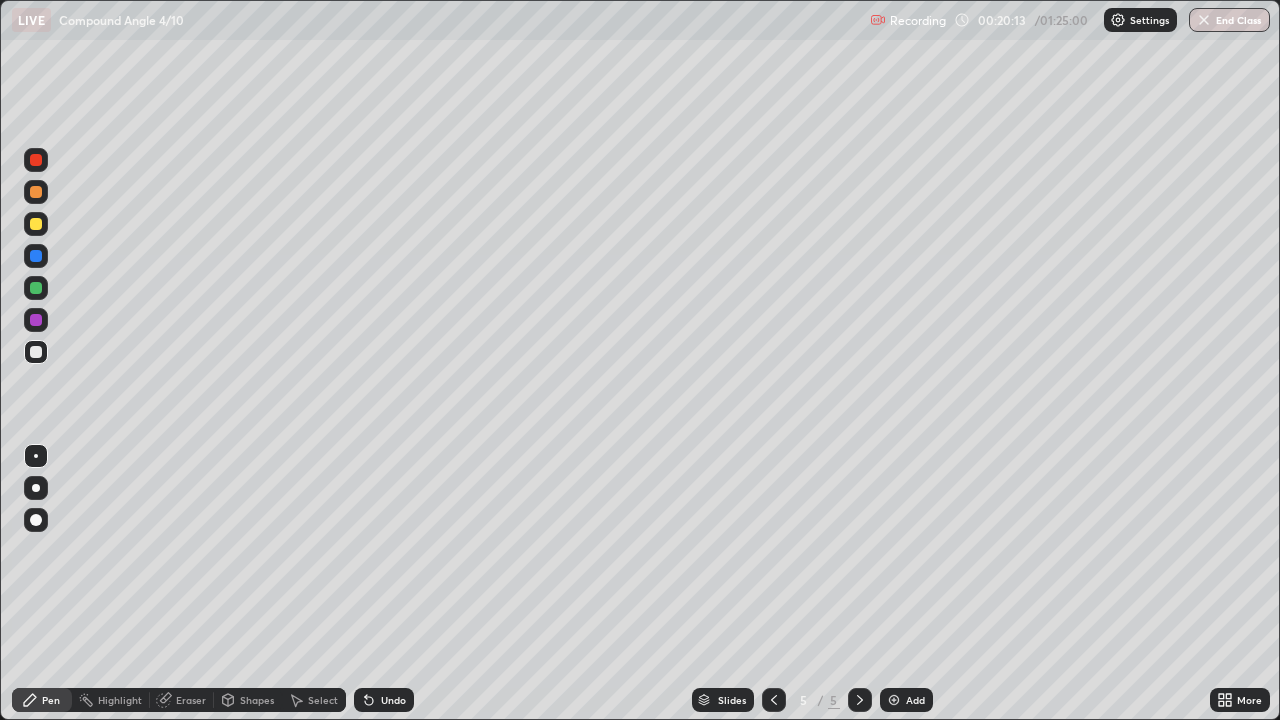 click at bounding box center (774, 700) 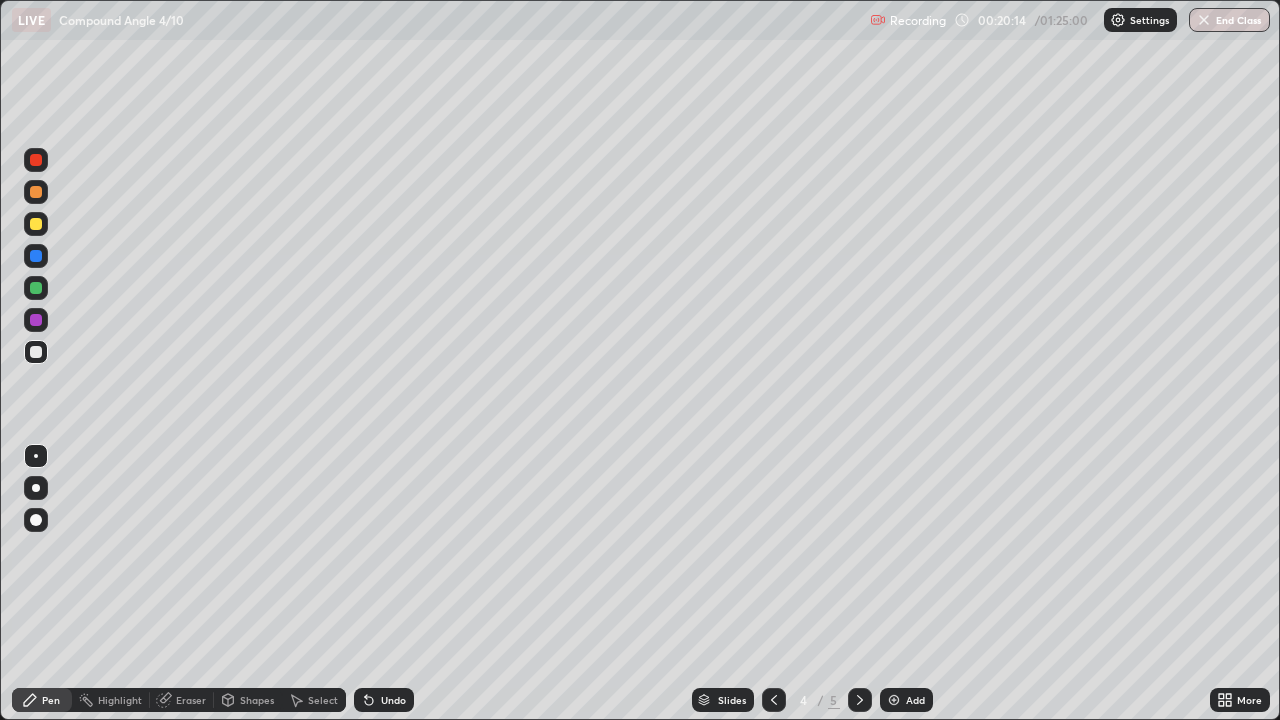 click at bounding box center [774, 700] 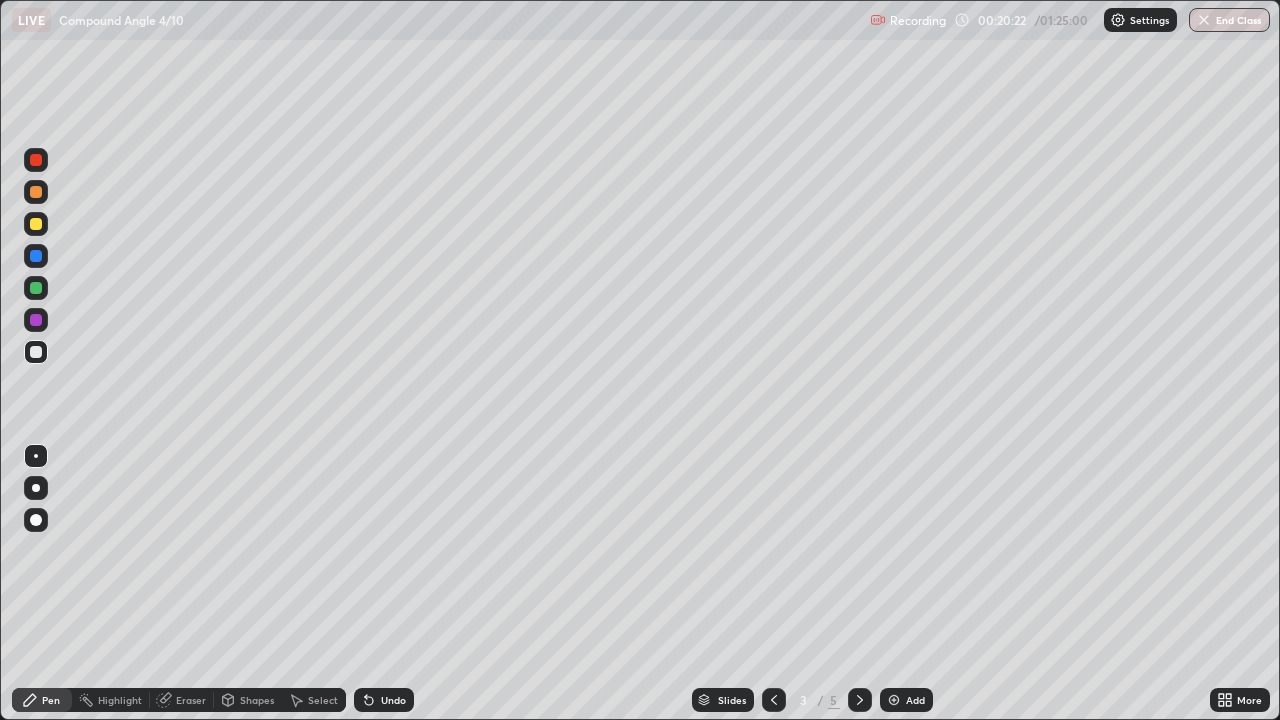 click at bounding box center [860, 700] 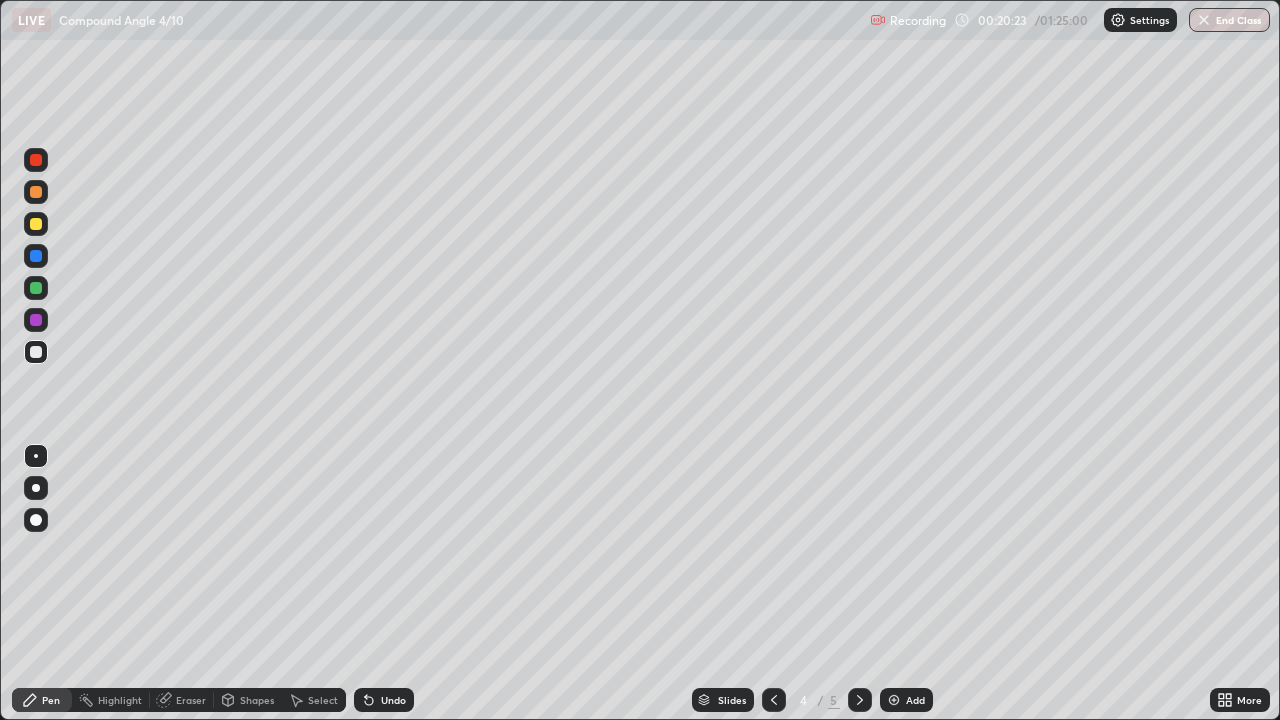 click on "Slides 4 / 5 Add" at bounding box center [812, 700] 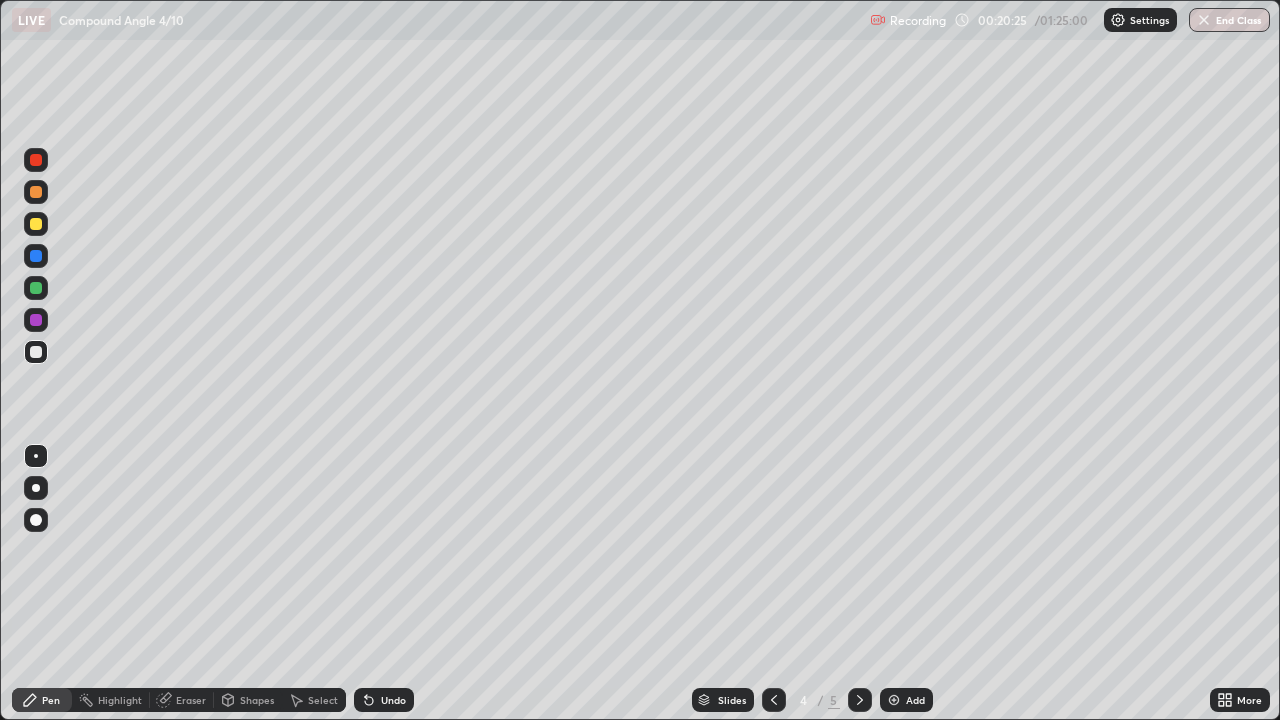 click at bounding box center (860, 700) 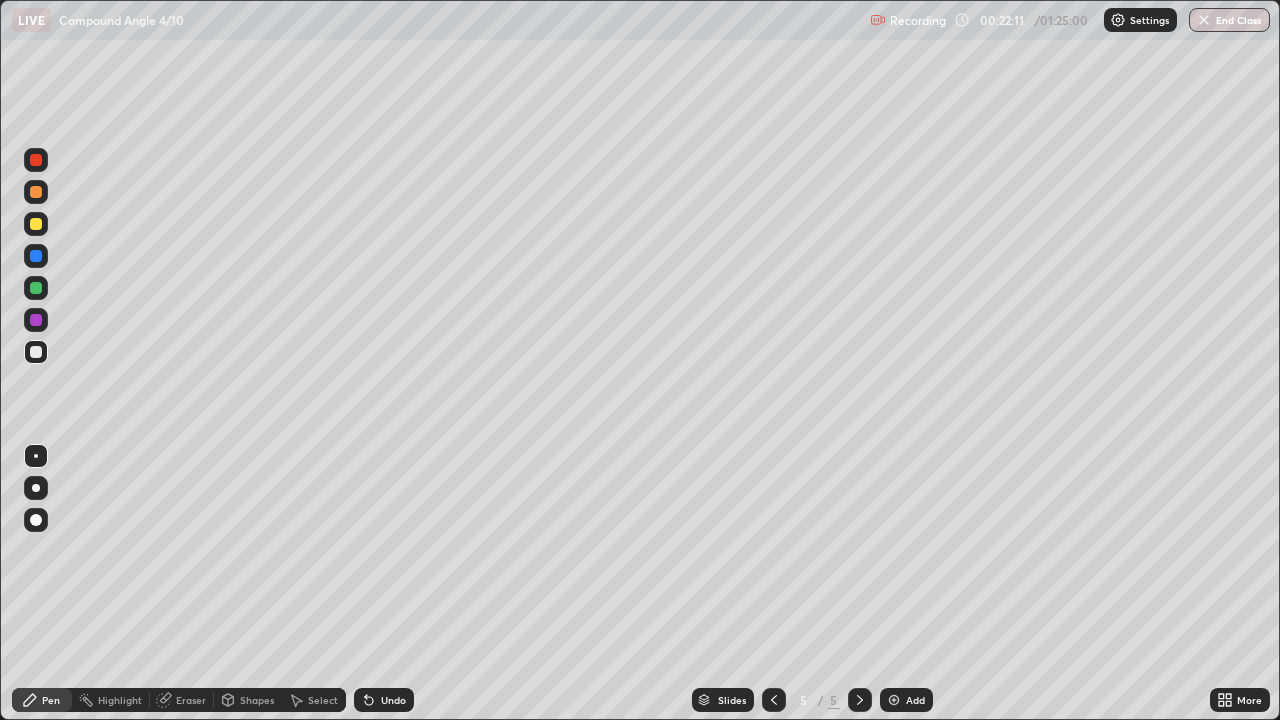 click at bounding box center [36, 288] 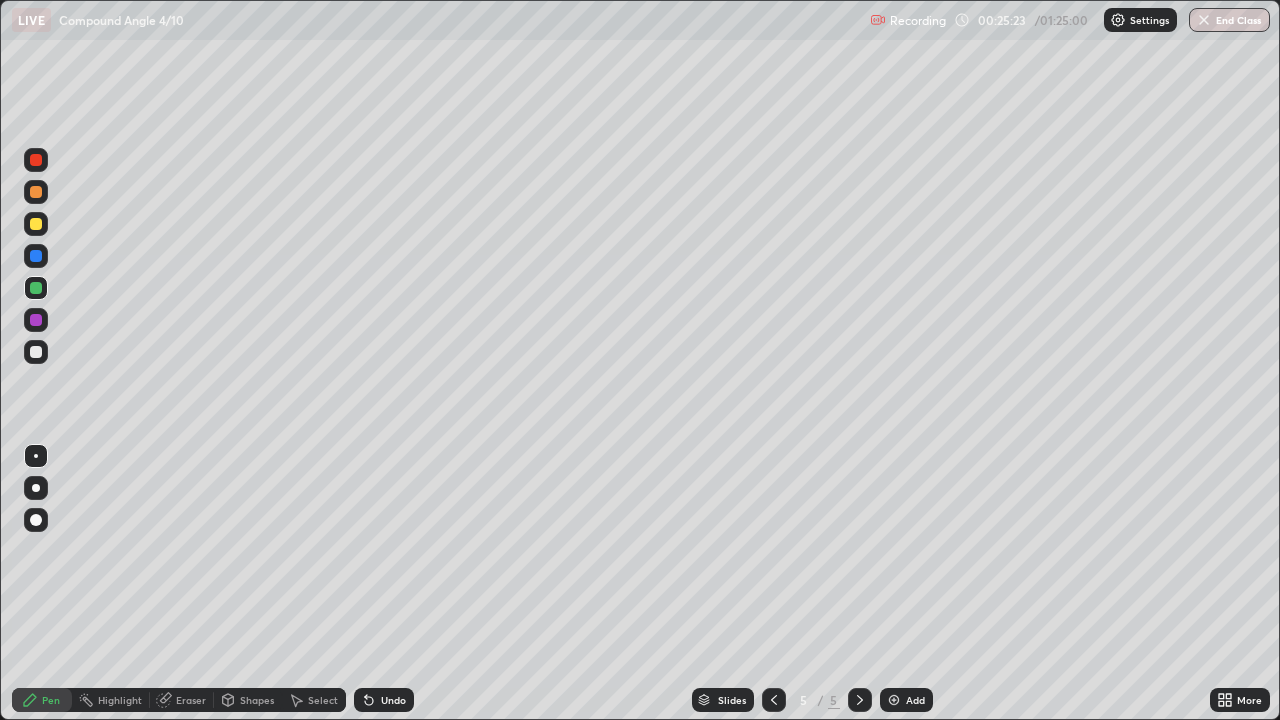 click on "Add" at bounding box center [906, 700] 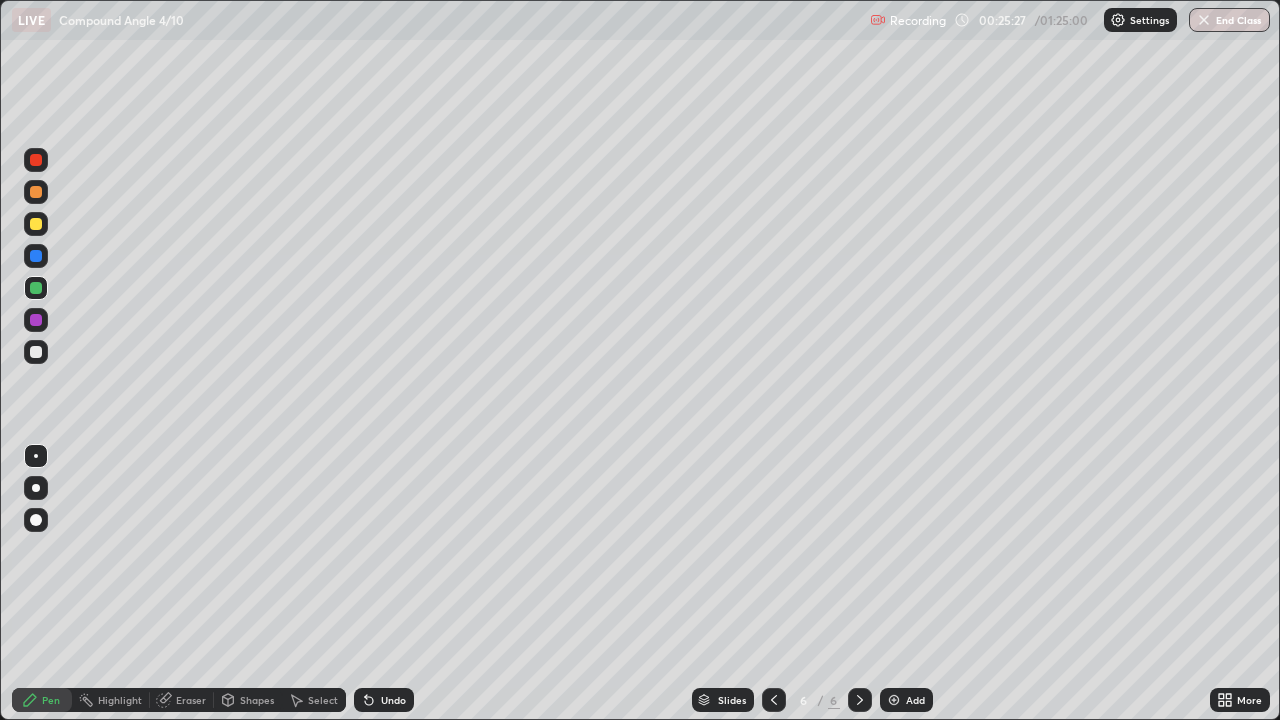 click at bounding box center (36, 352) 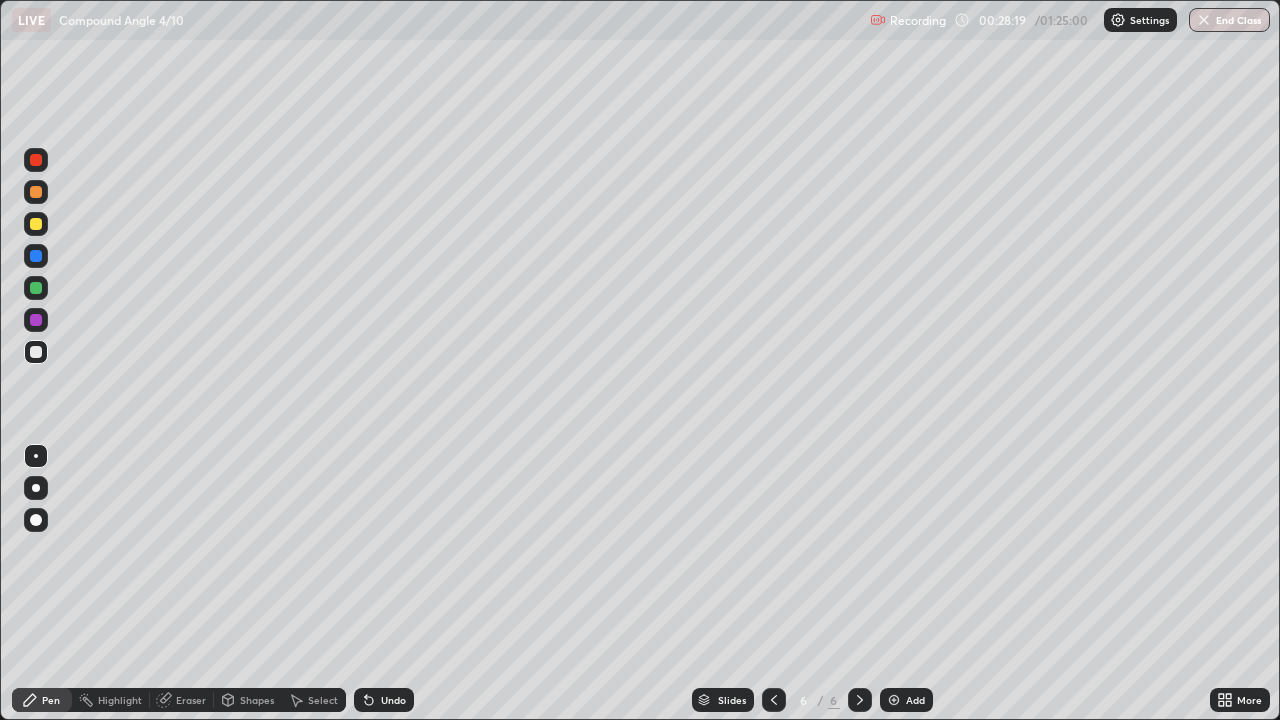 click at bounding box center (36, 288) 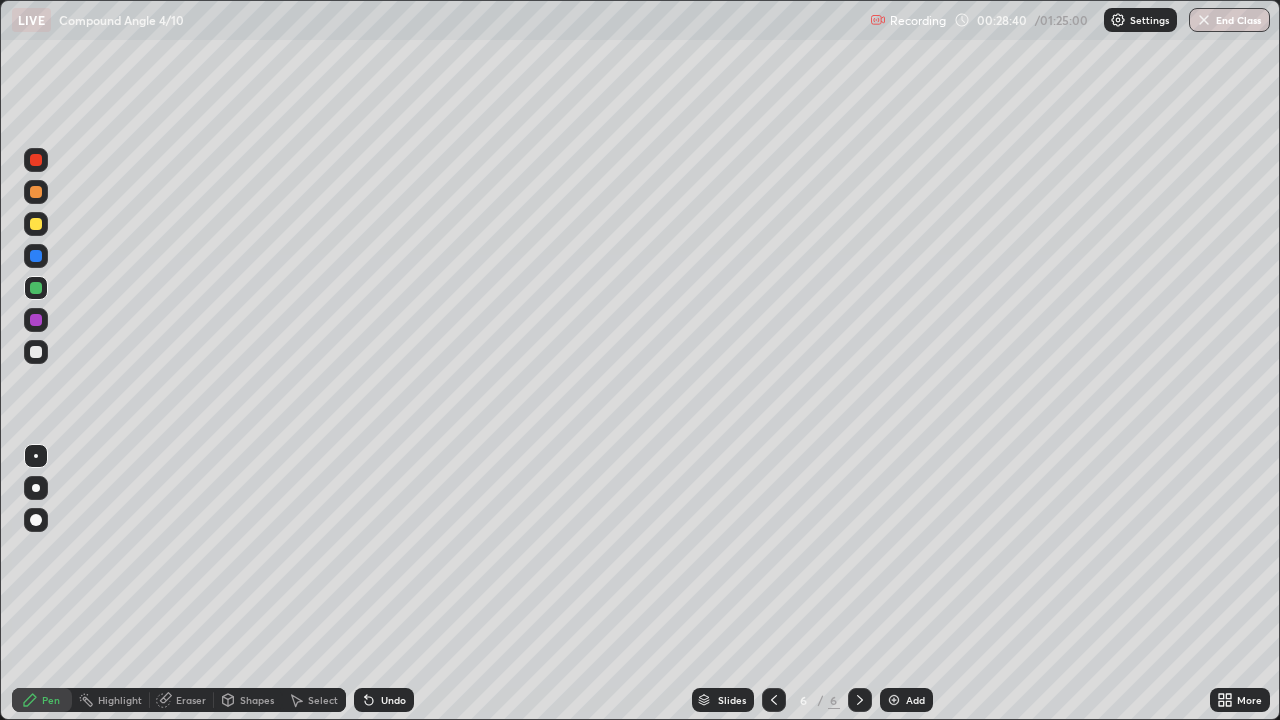 click at bounding box center (36, 352) 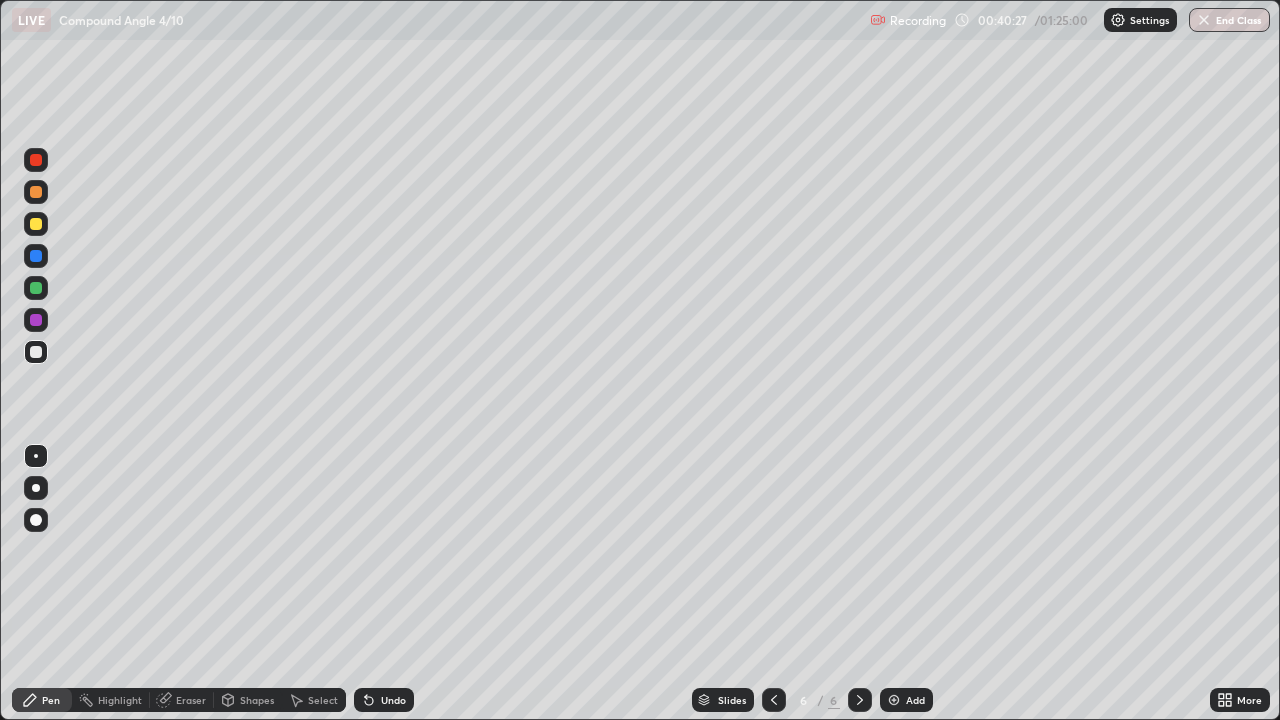 click at bounding box center [894, 700] 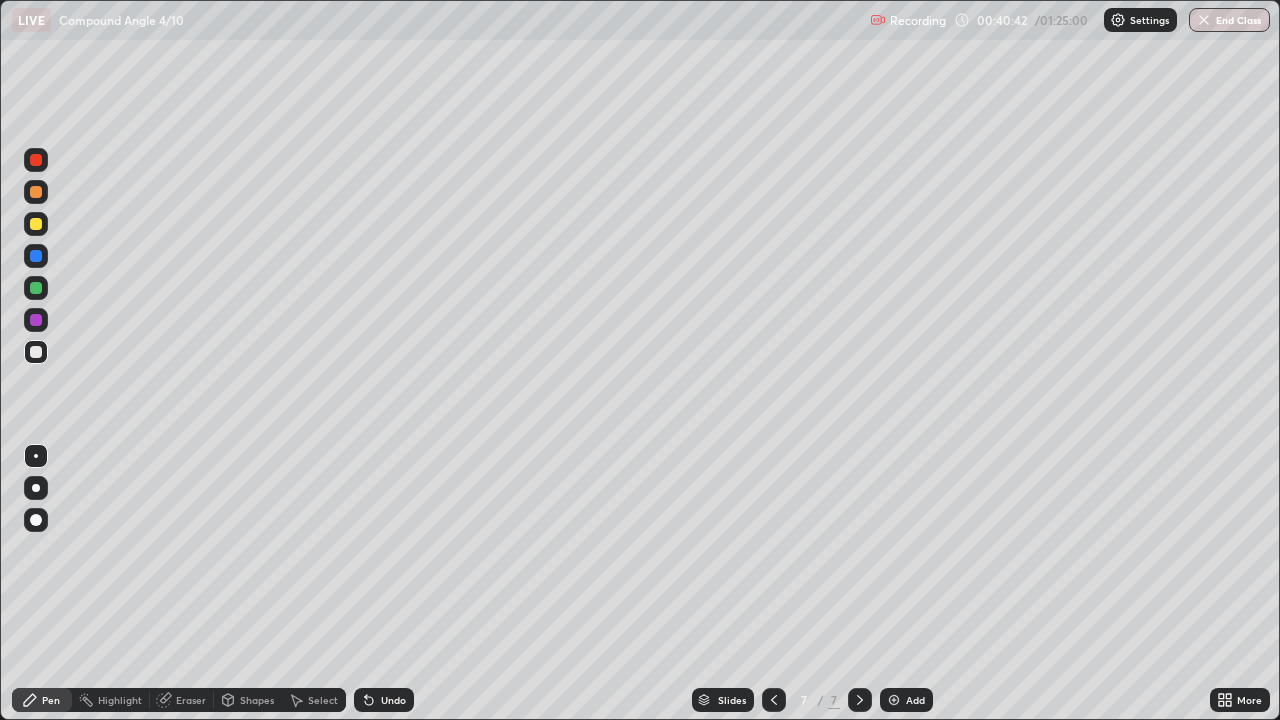 click 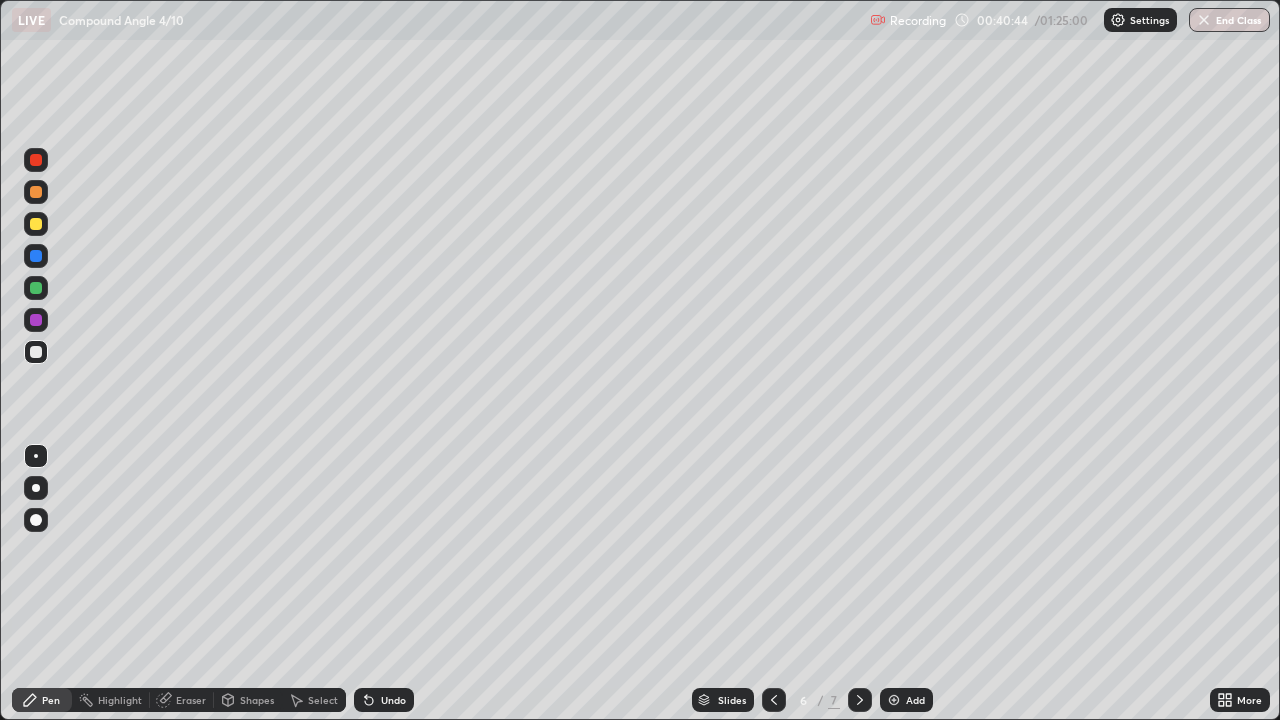click 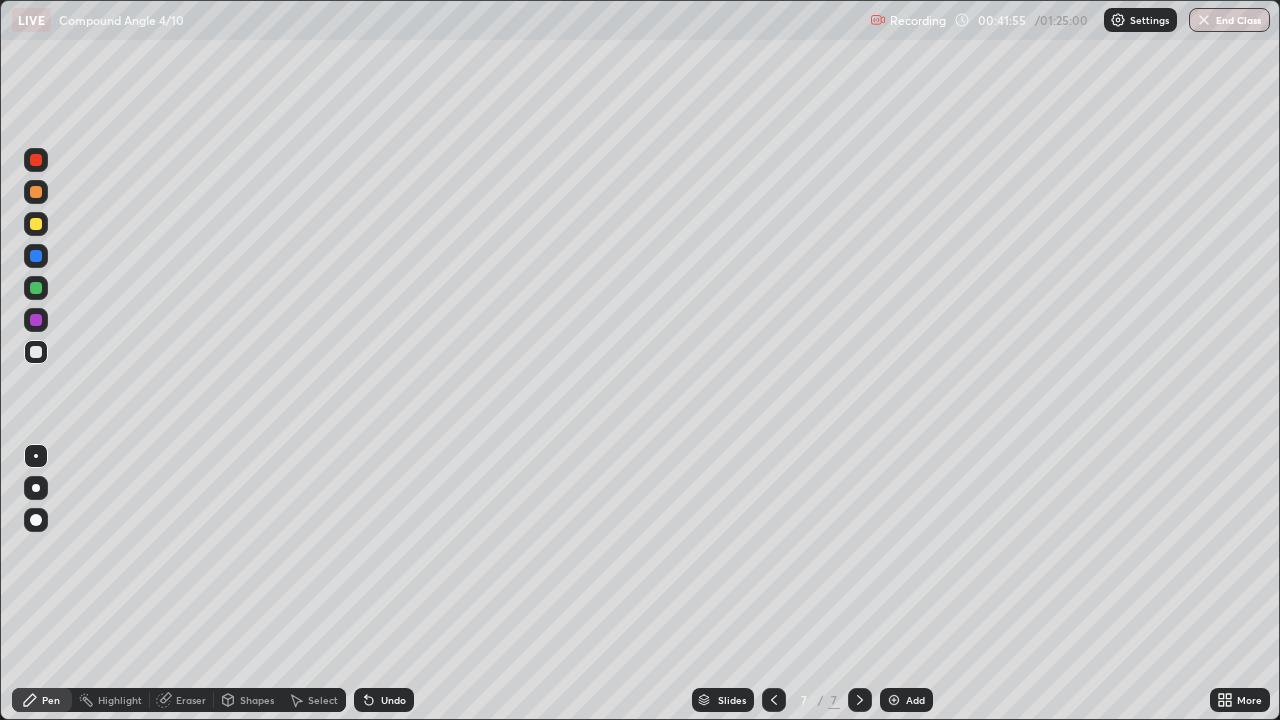 click 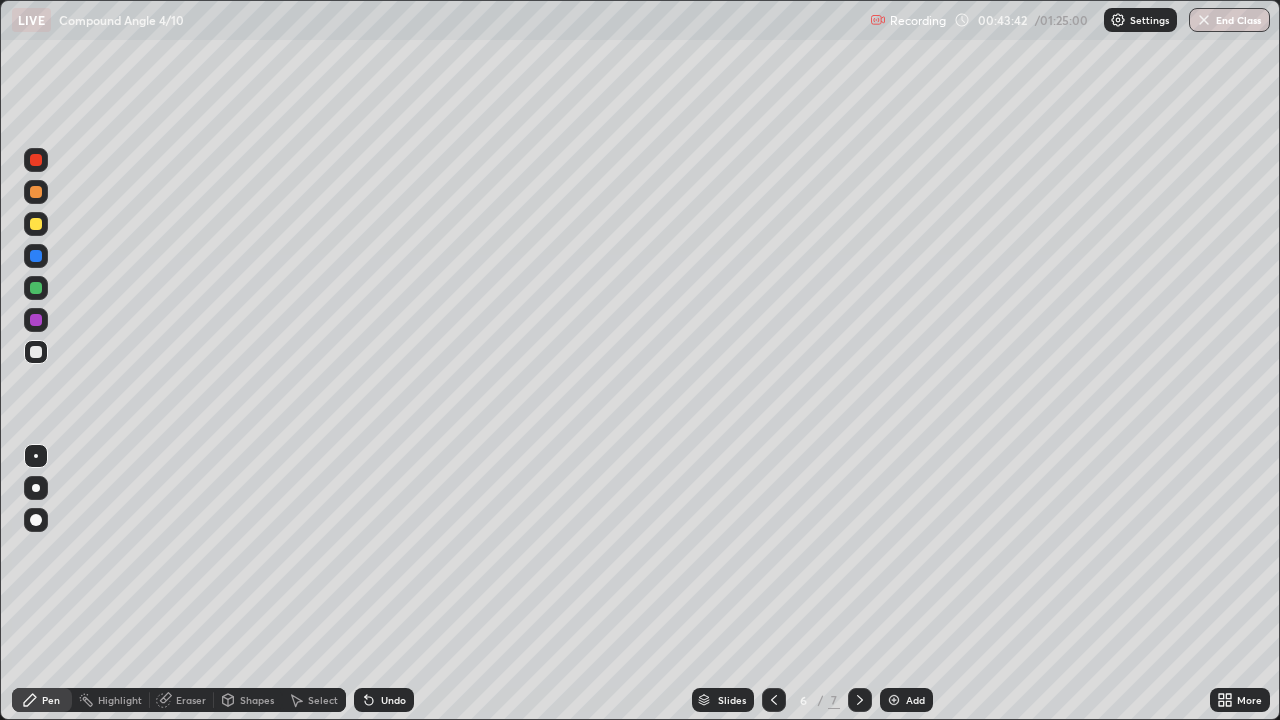 click at bounding box center (860, 700) 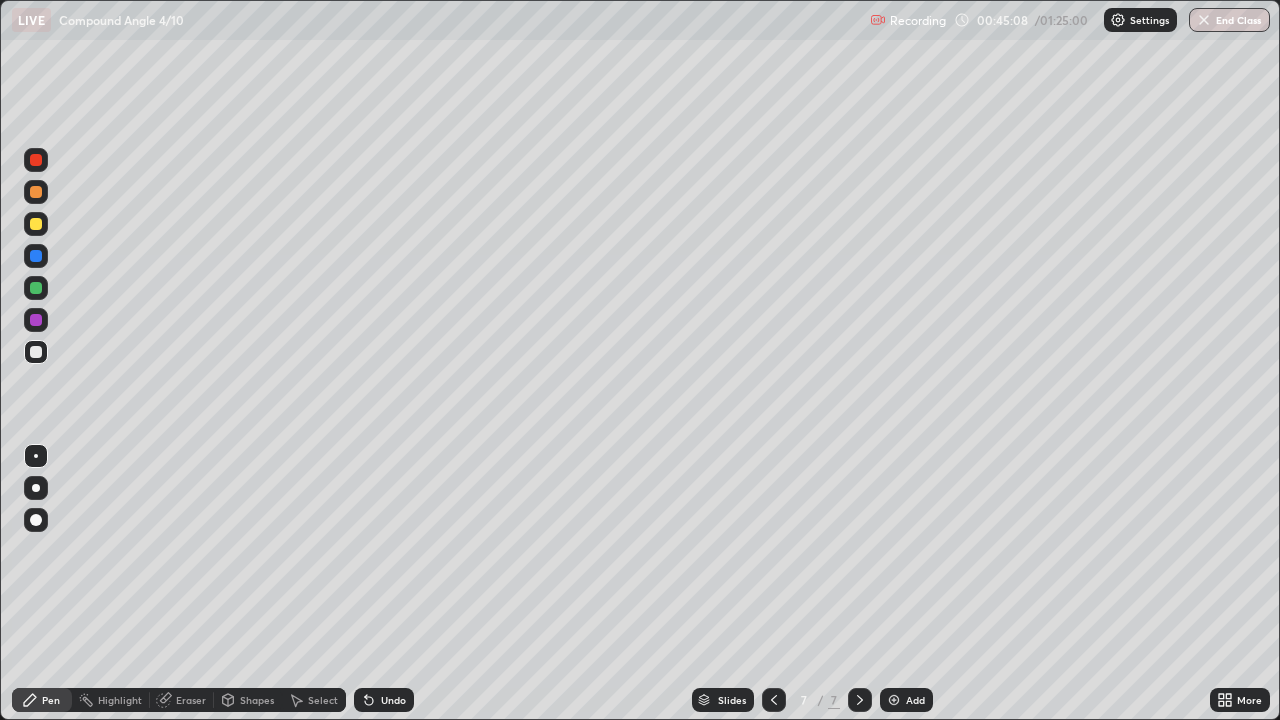 click at bounding box center [774, 700] 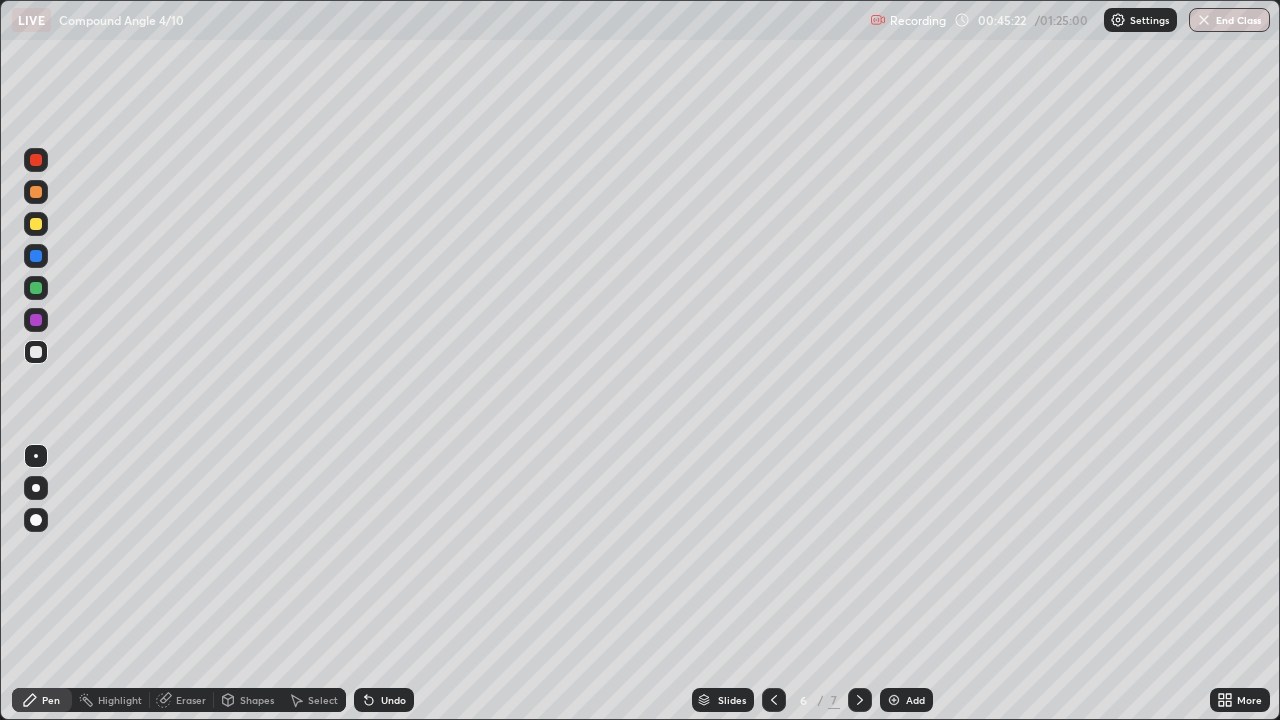 click 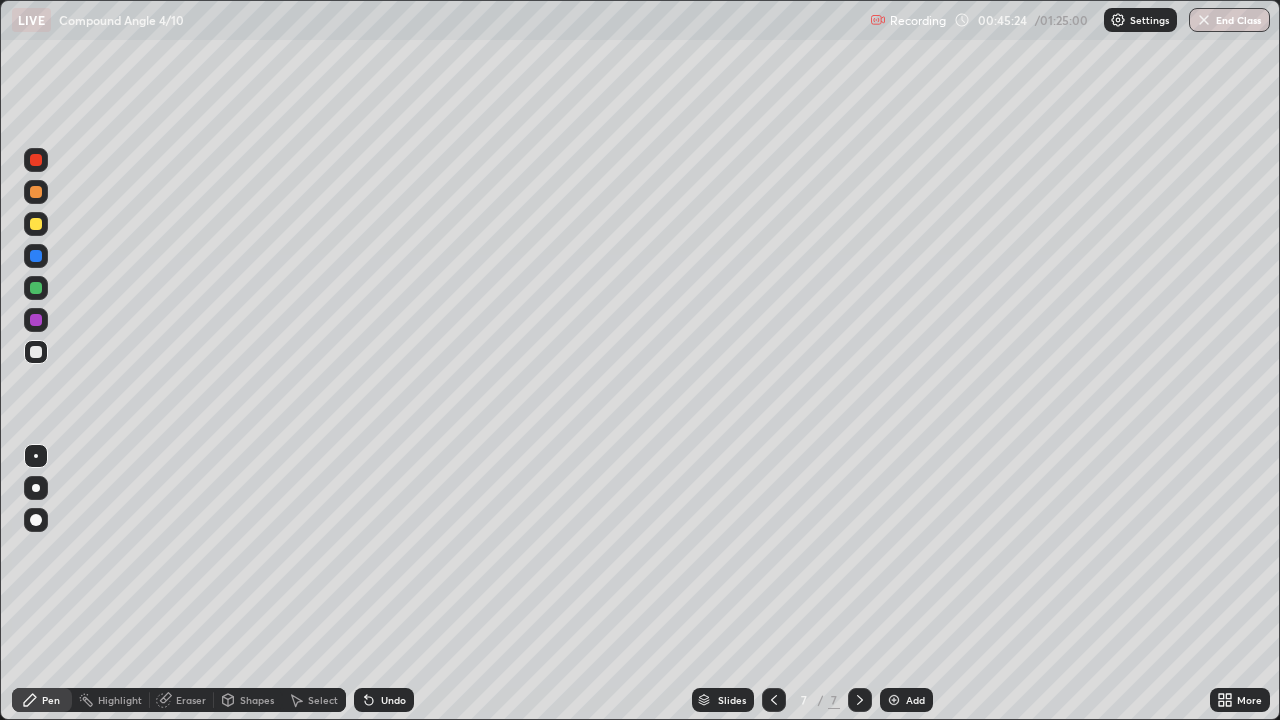 click at bounding box center [860, 700] 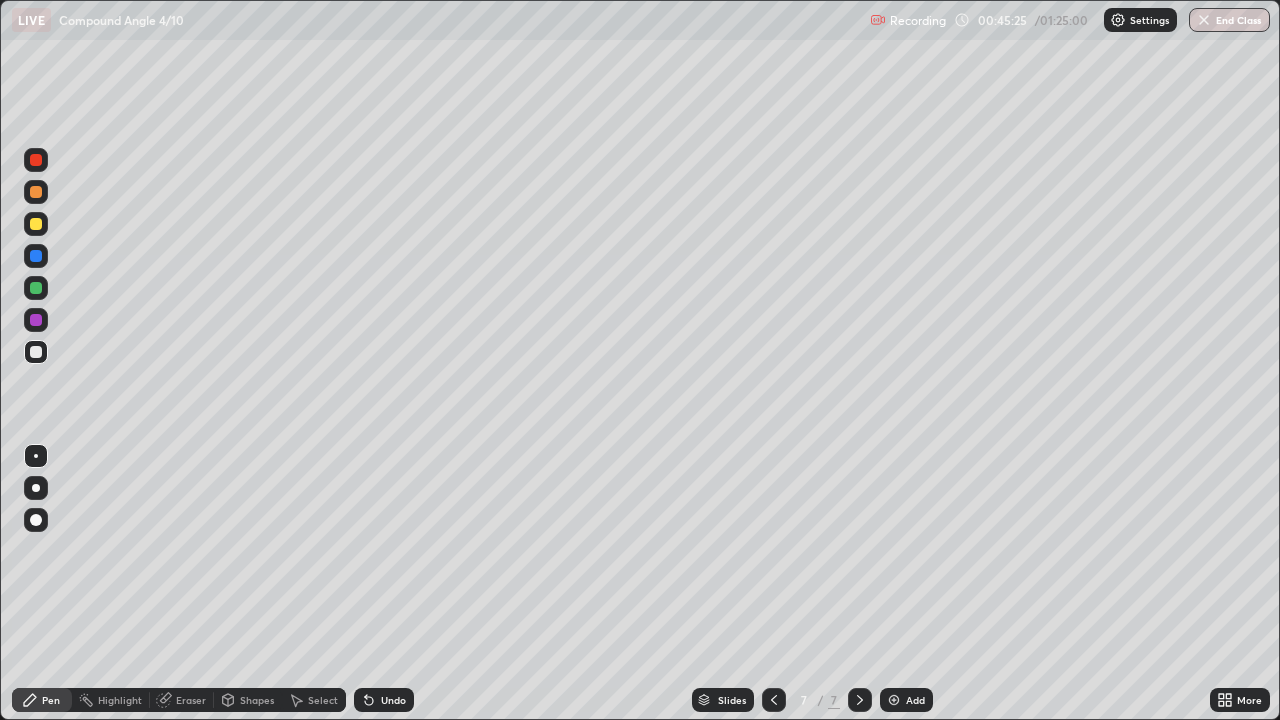 click on "Add" at bounding box center (906, 700) 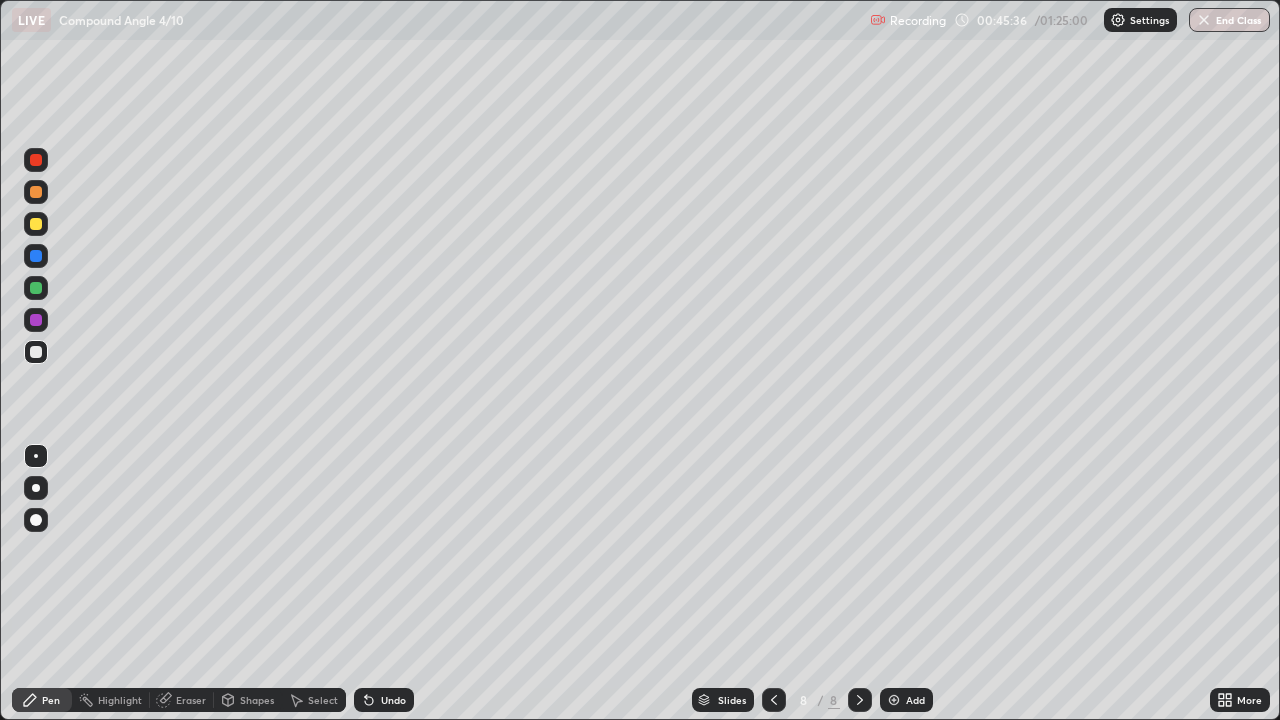 click 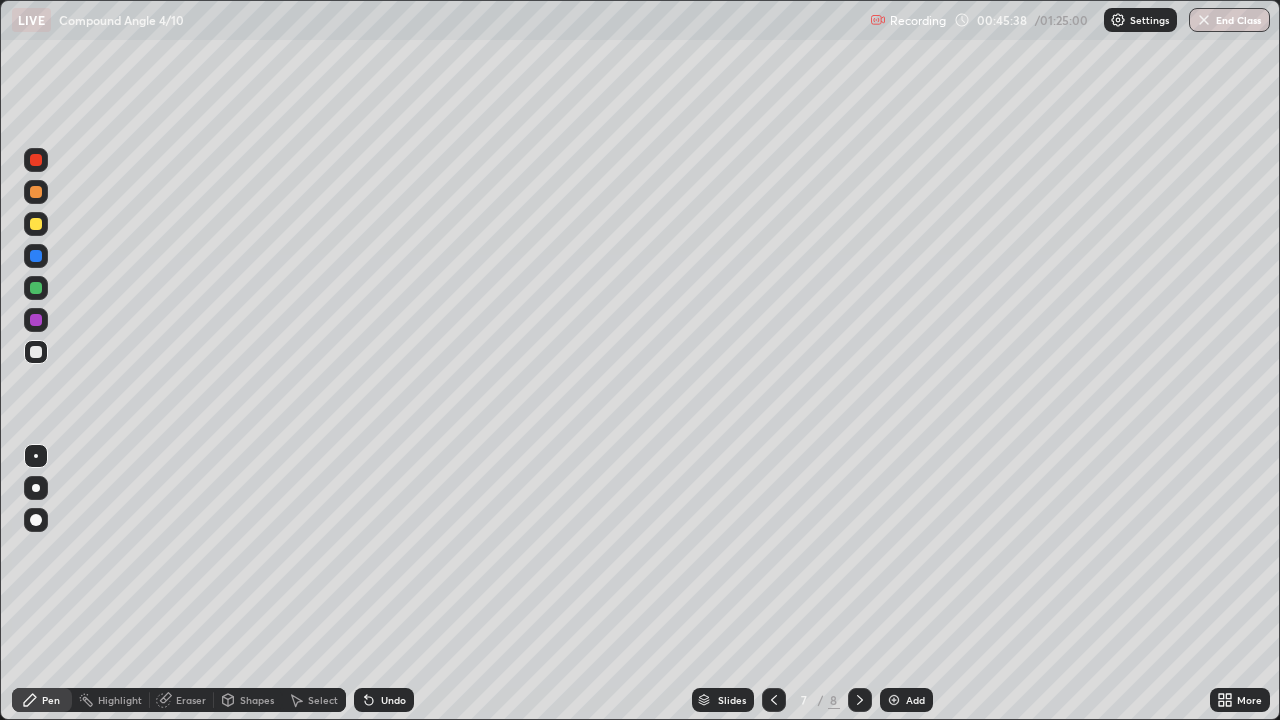 click 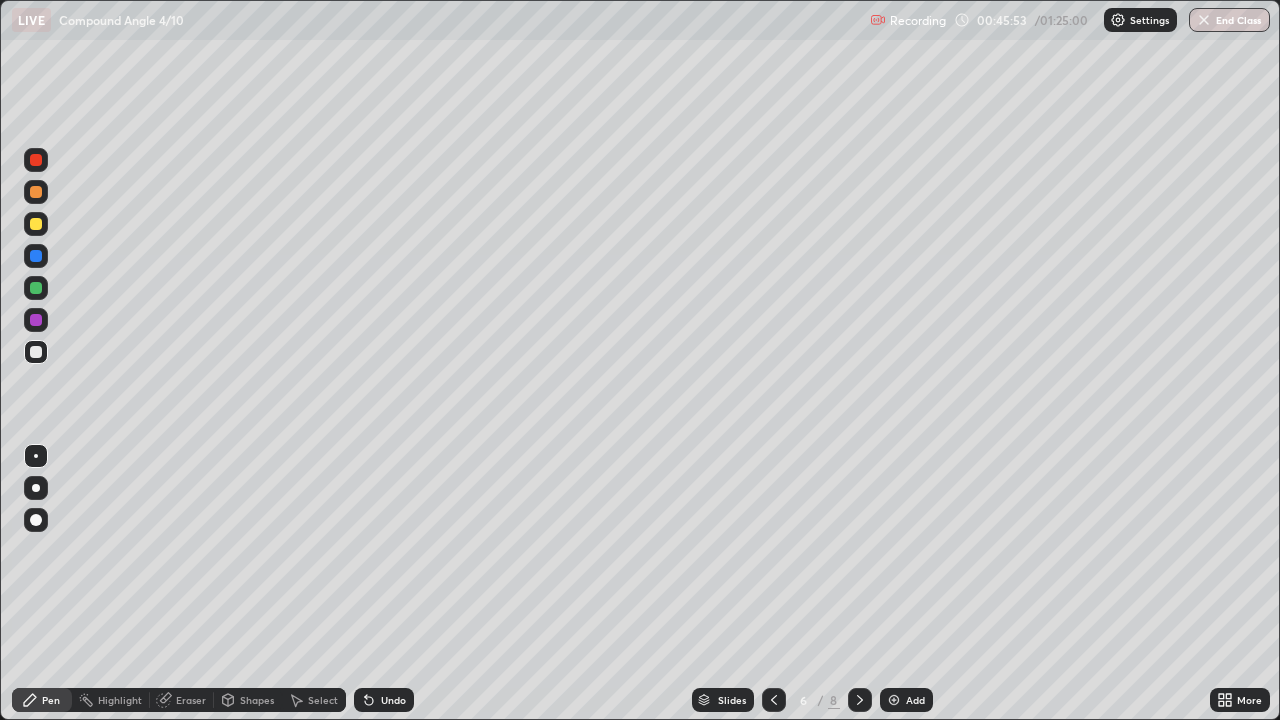 click at bounding box center [860, 700] 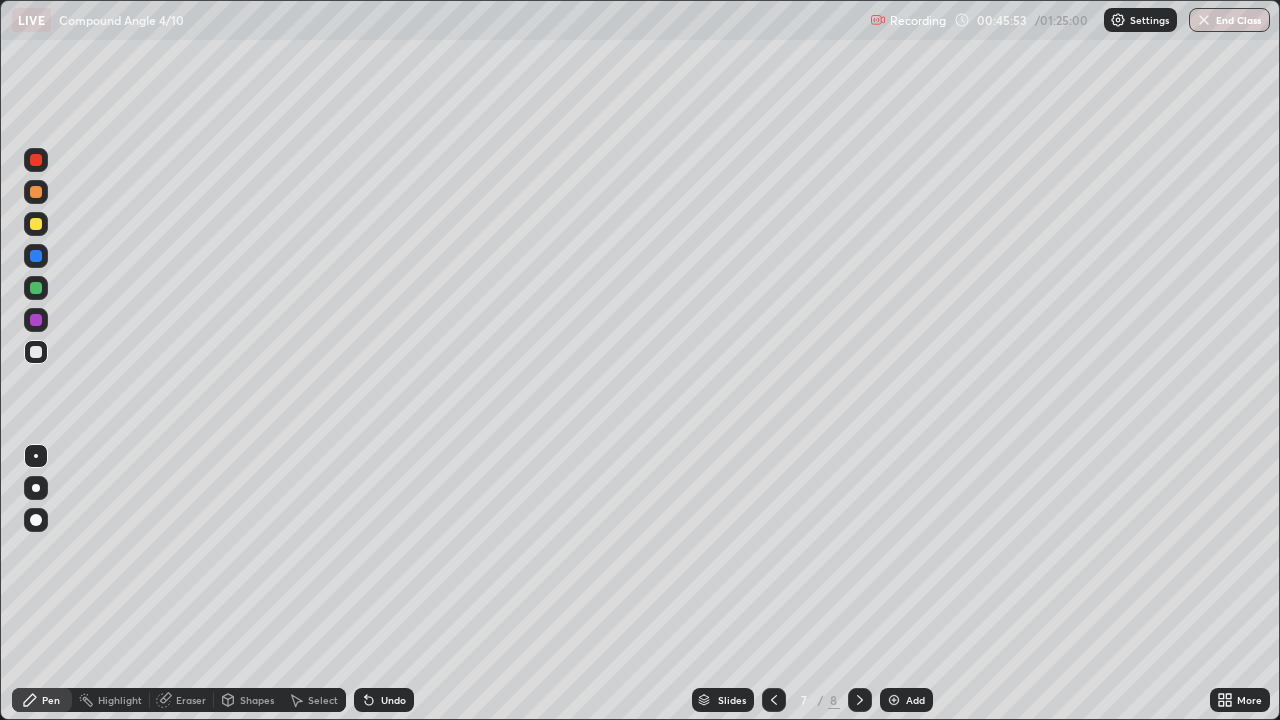 click at bounding box center [860, 700] 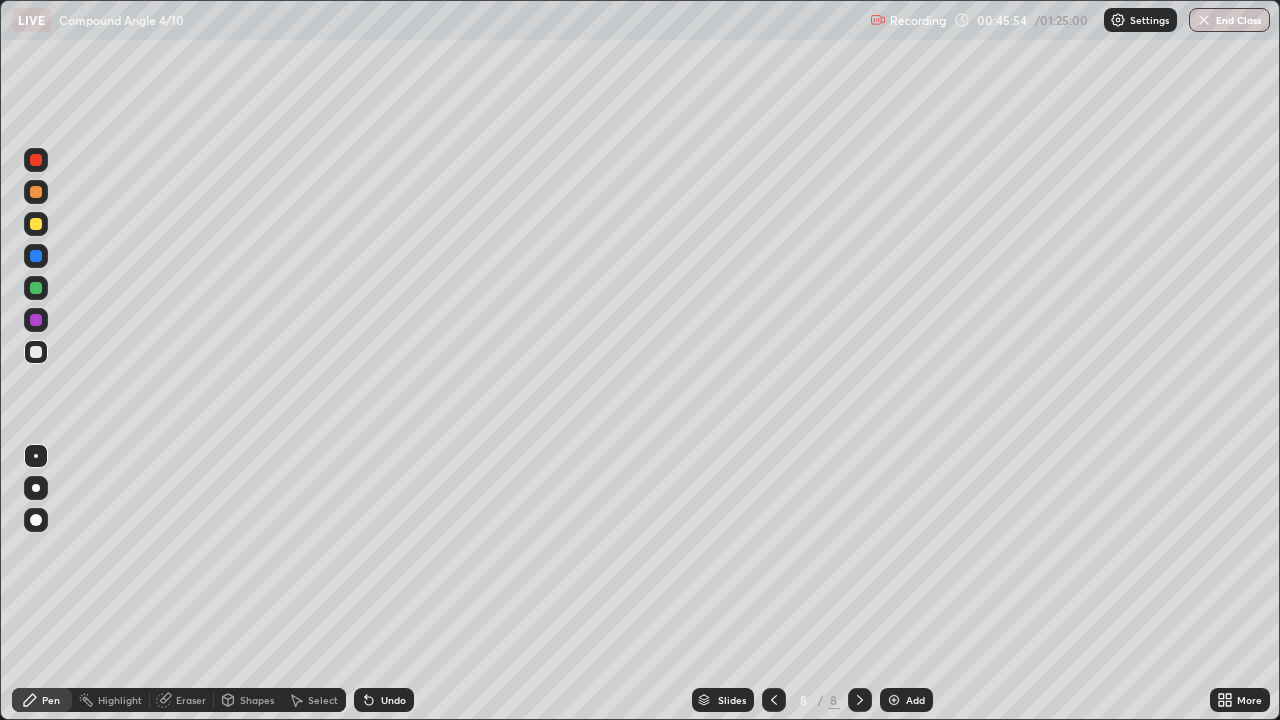 click at bounding box center (860, 700) 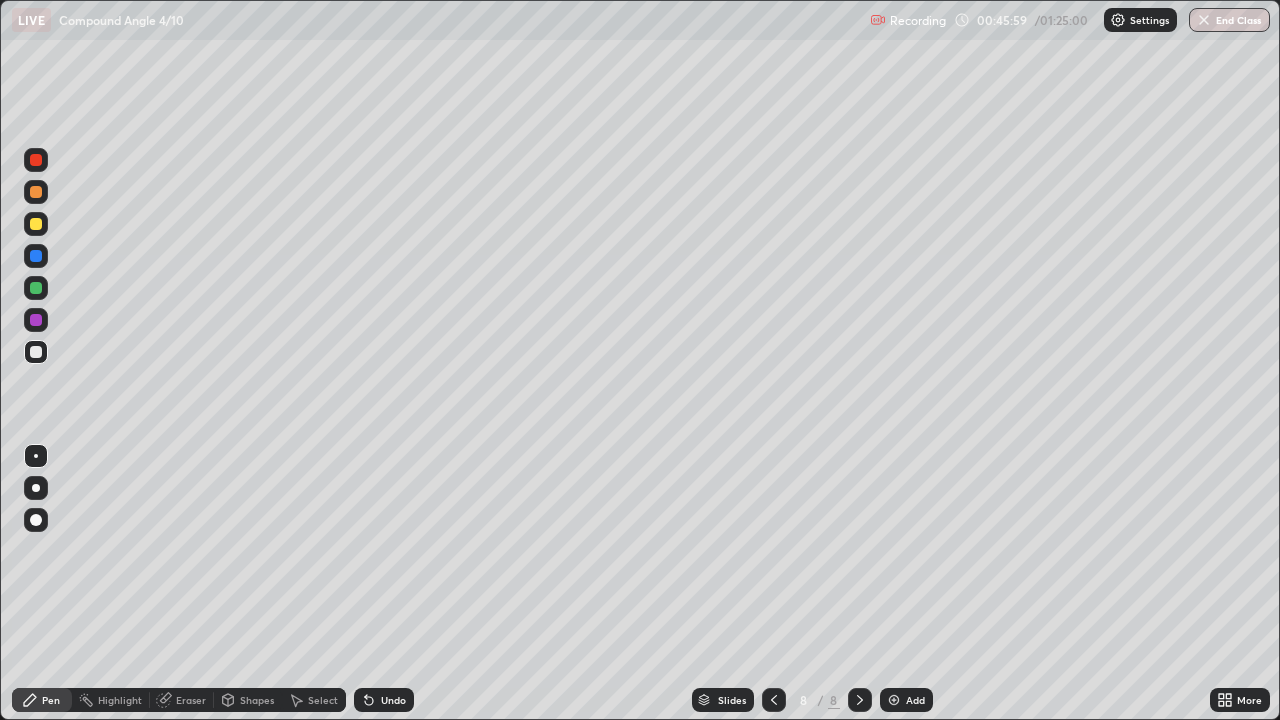 click at bounding box center (36, 192) 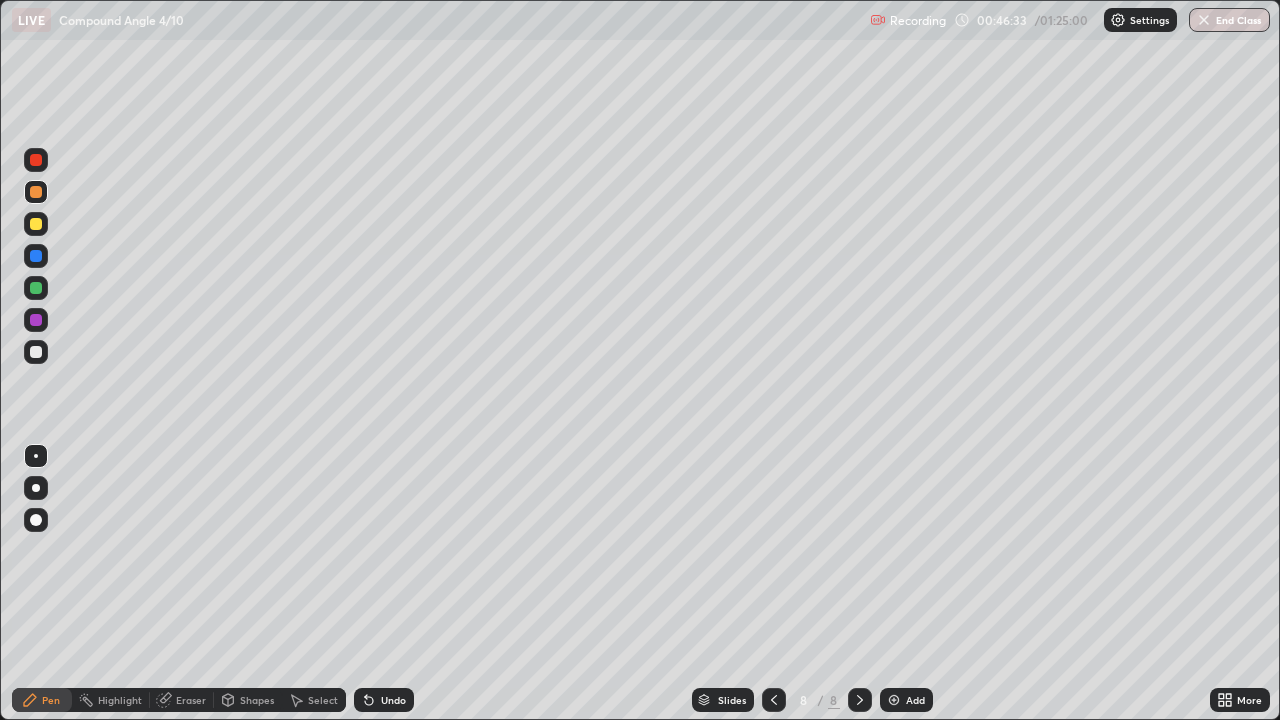 click on "Undo" at bounding box center (384, 700) 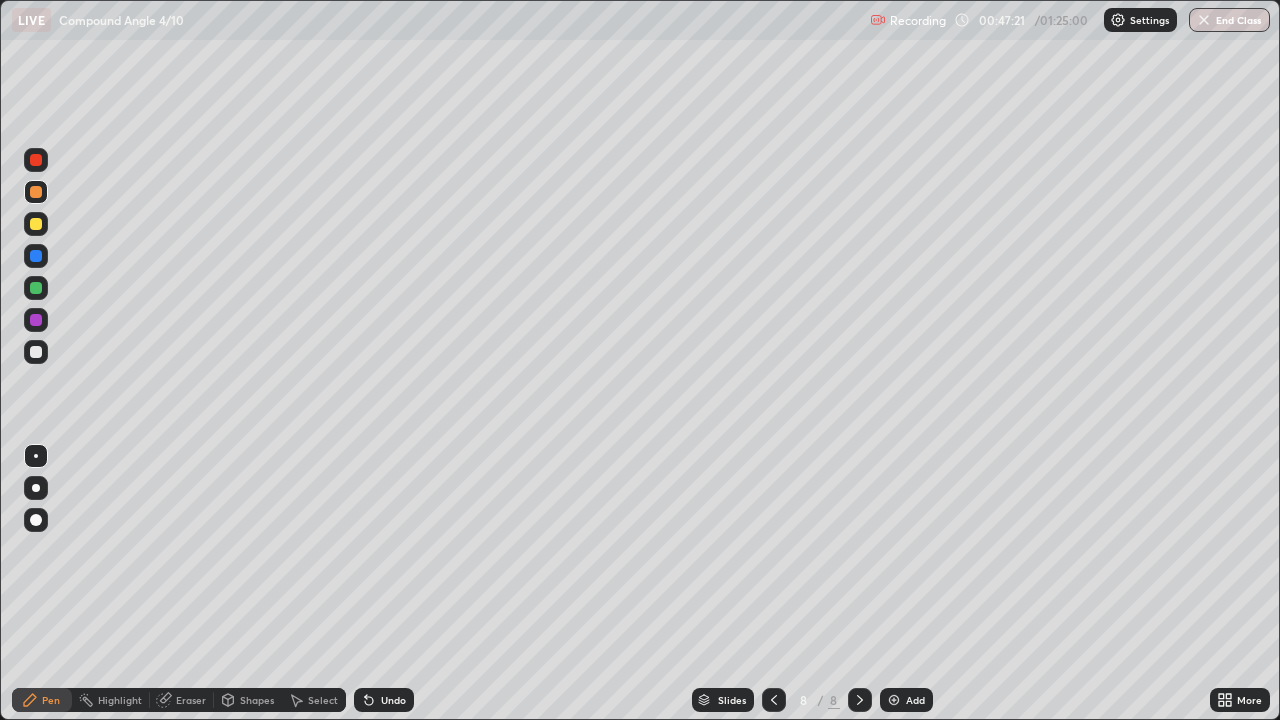 click at bounding box center (36, 352) 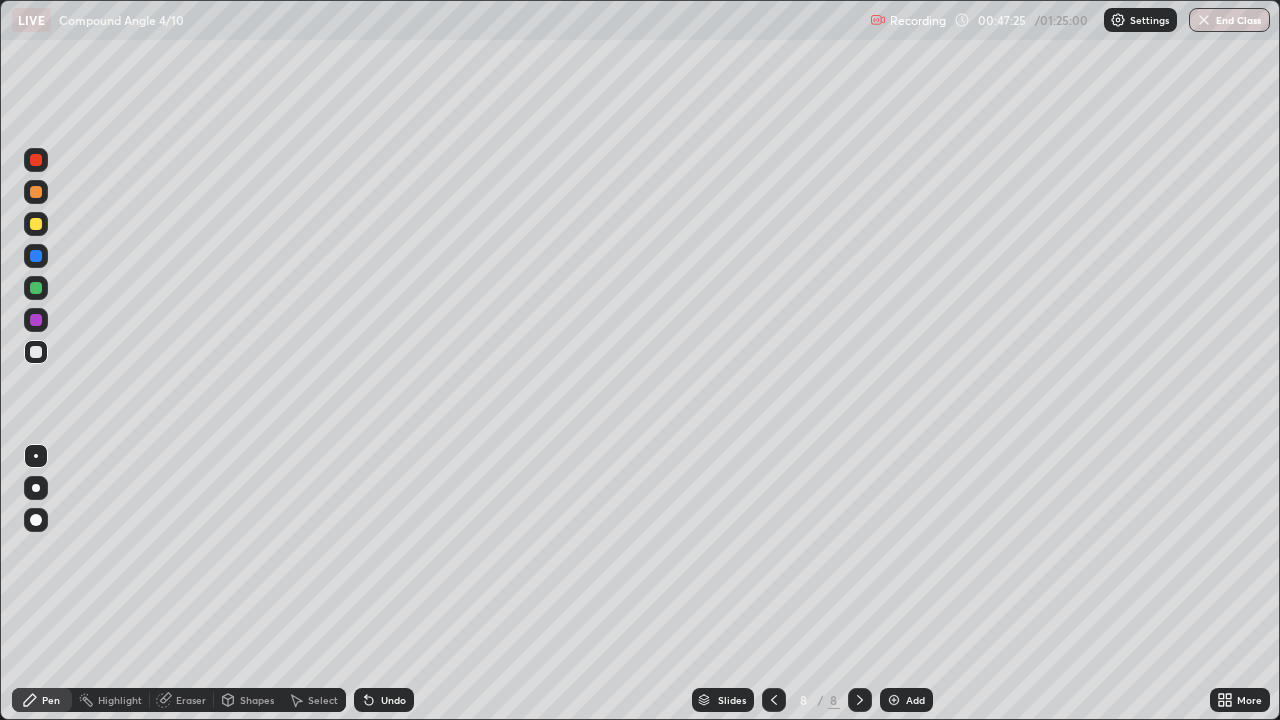 click at bounding box center [36, 192] 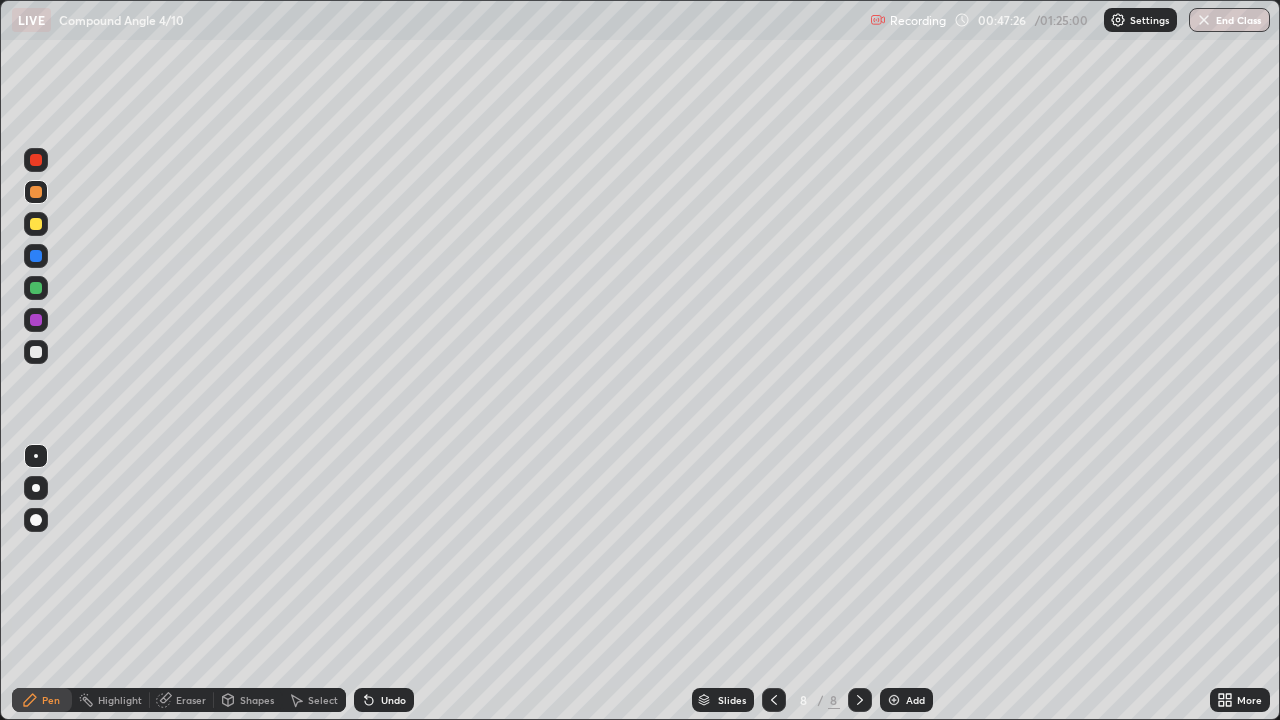 click at bounding box center (36, 288) 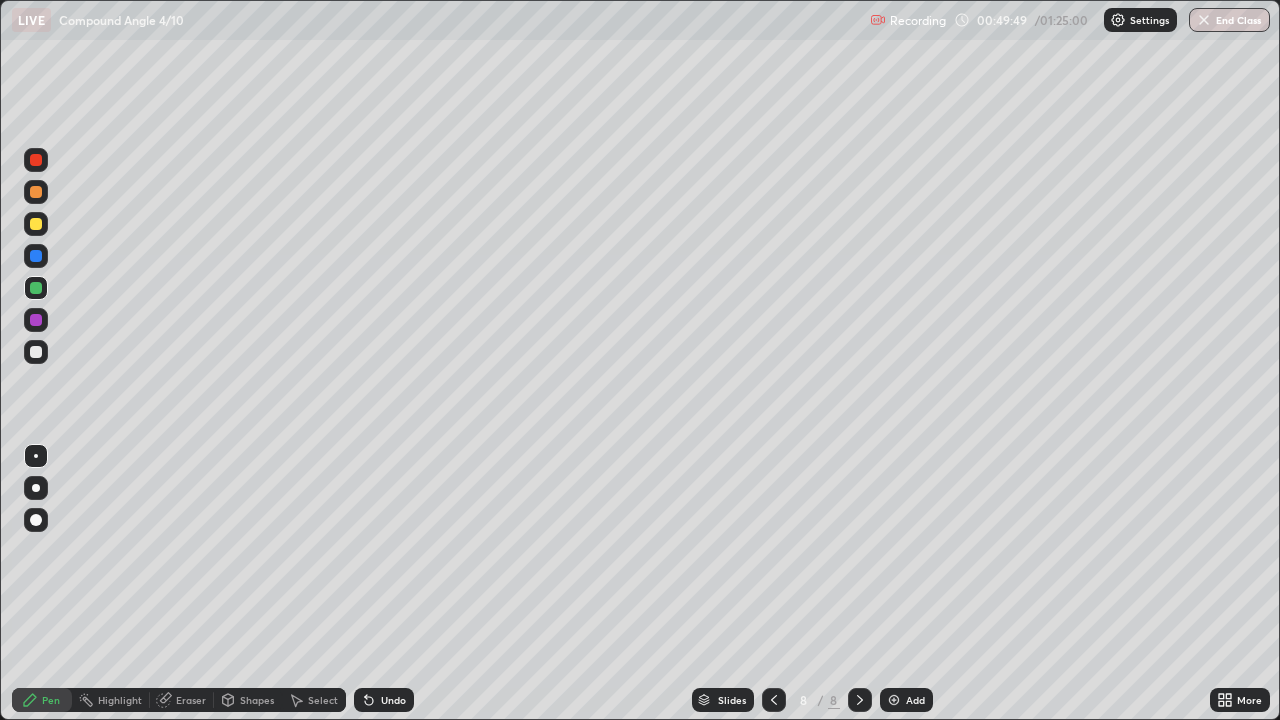 click at bounding box center (36, 352) 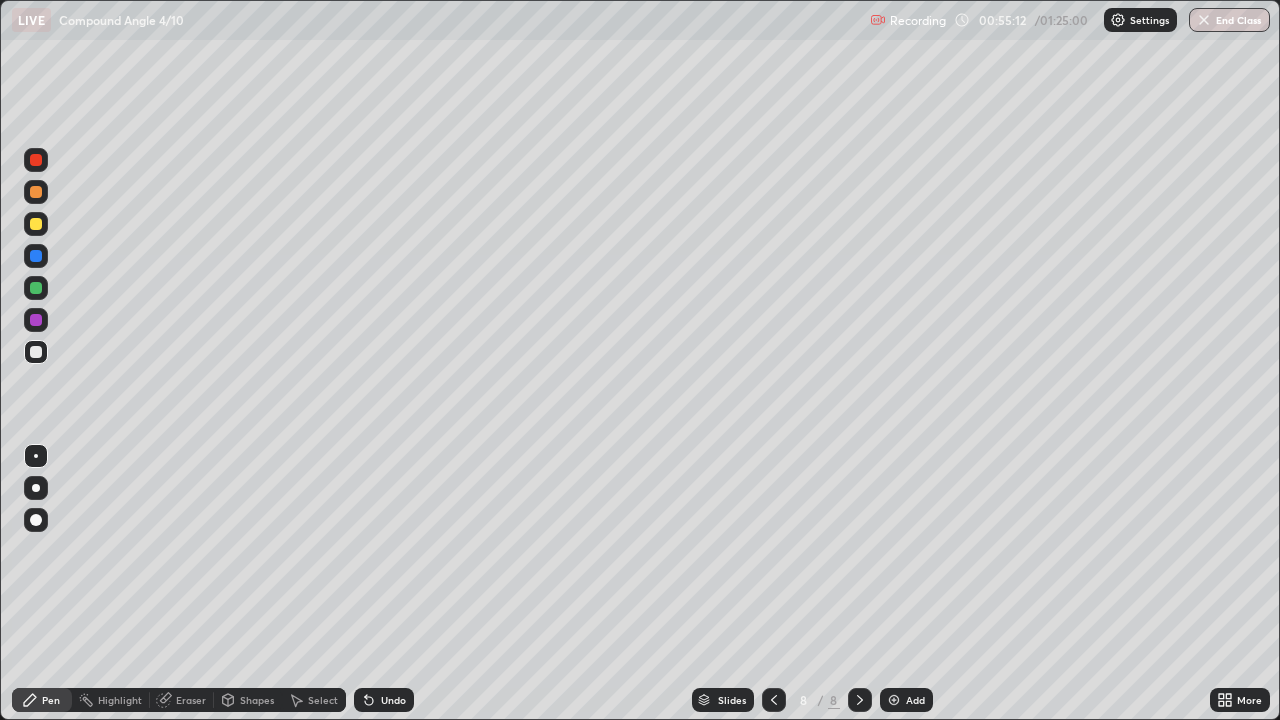 click at bounding box center (774, 700) 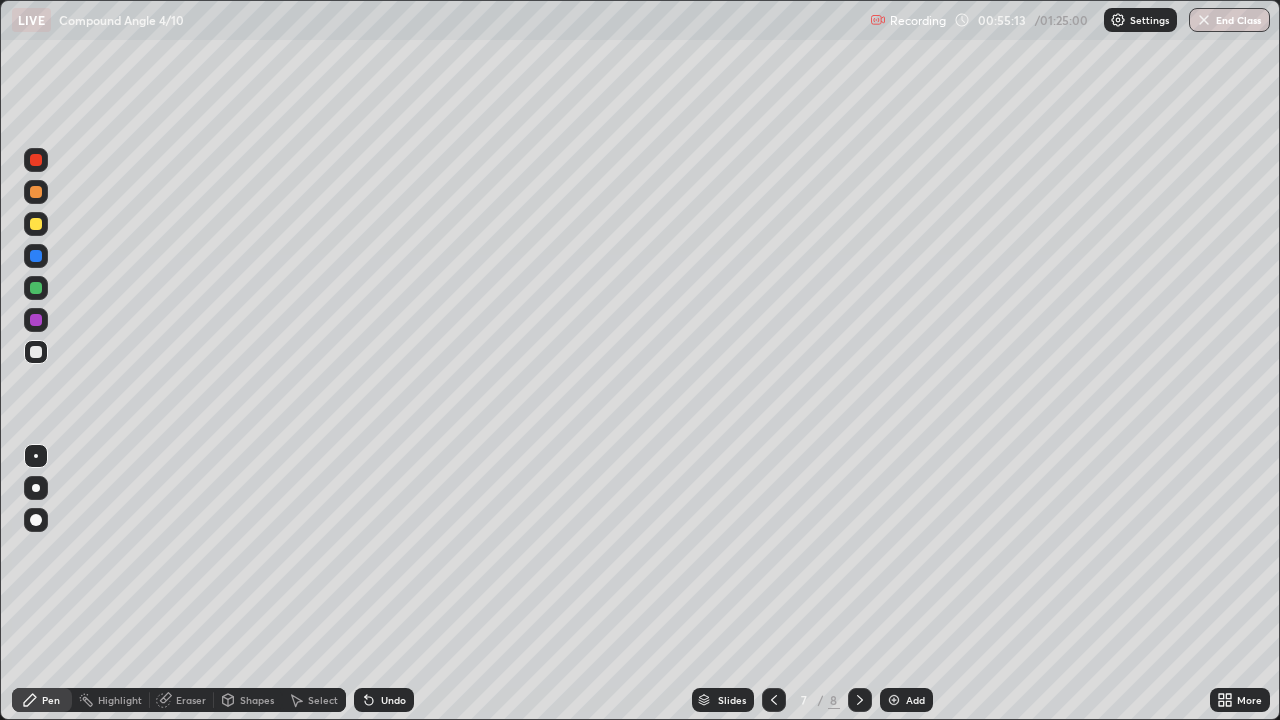 click 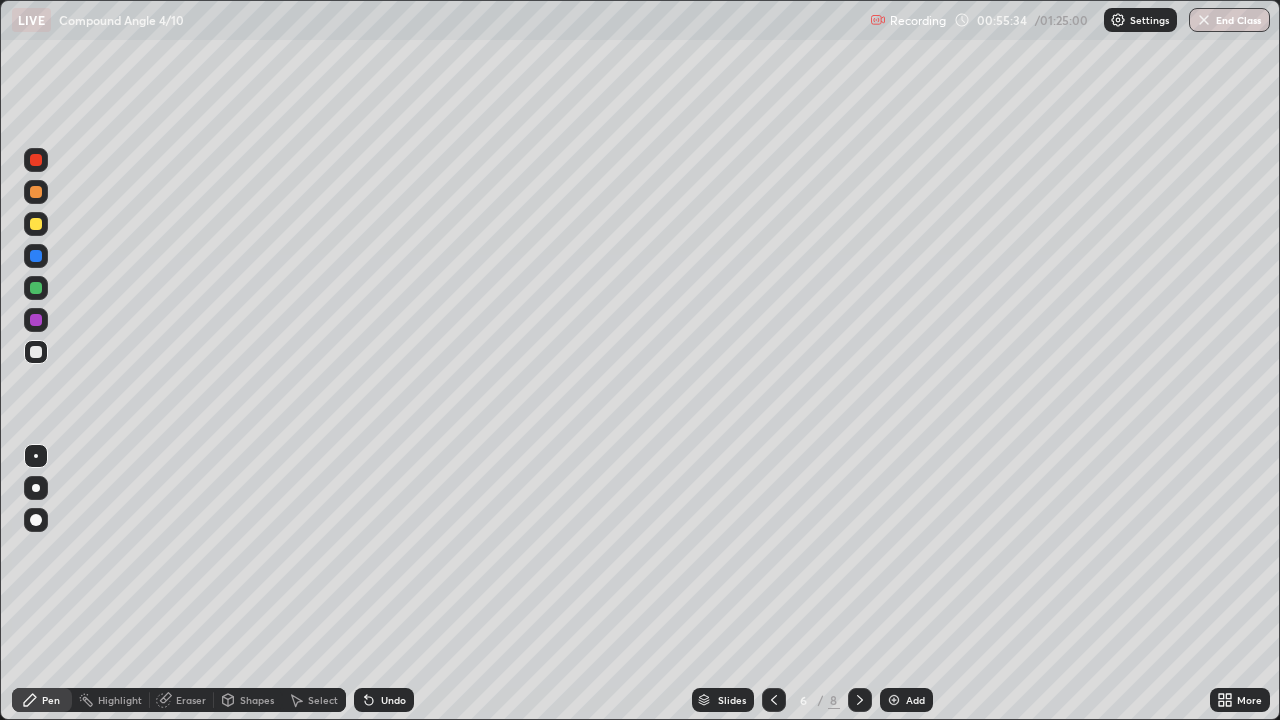 click at bounding box center (36, 224) 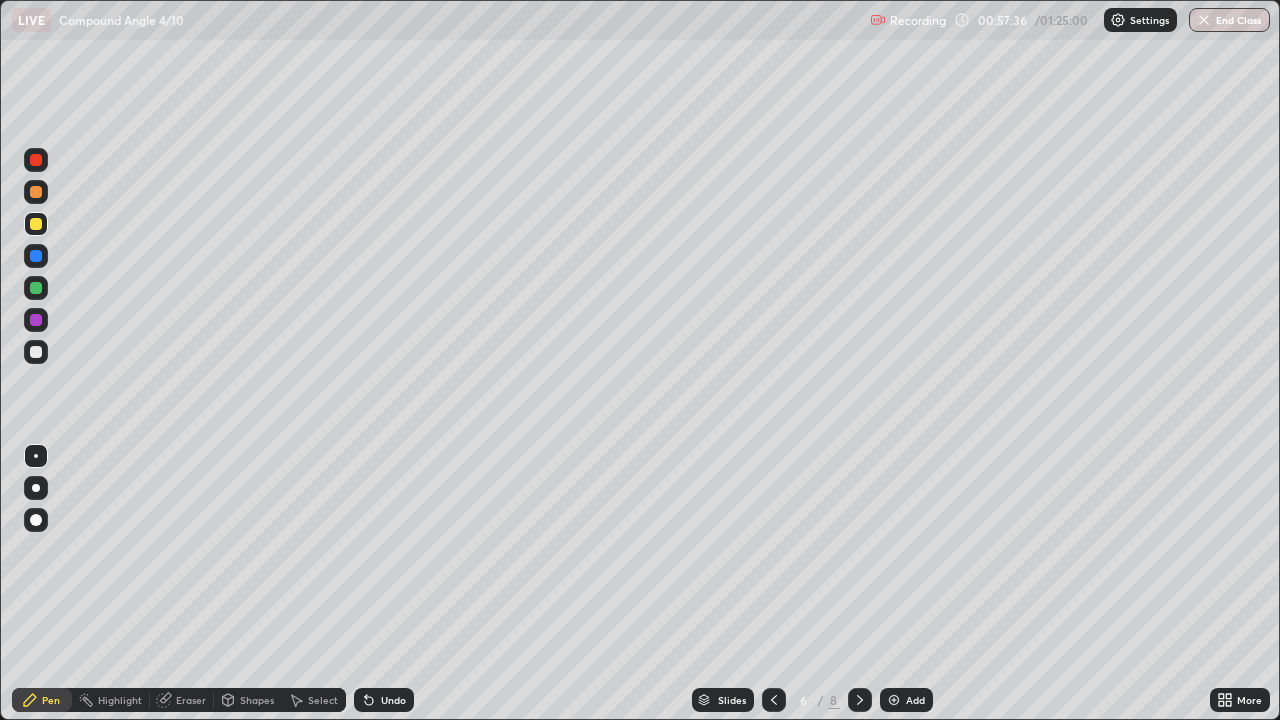 click on "Add" at bounding box center (915, 700) 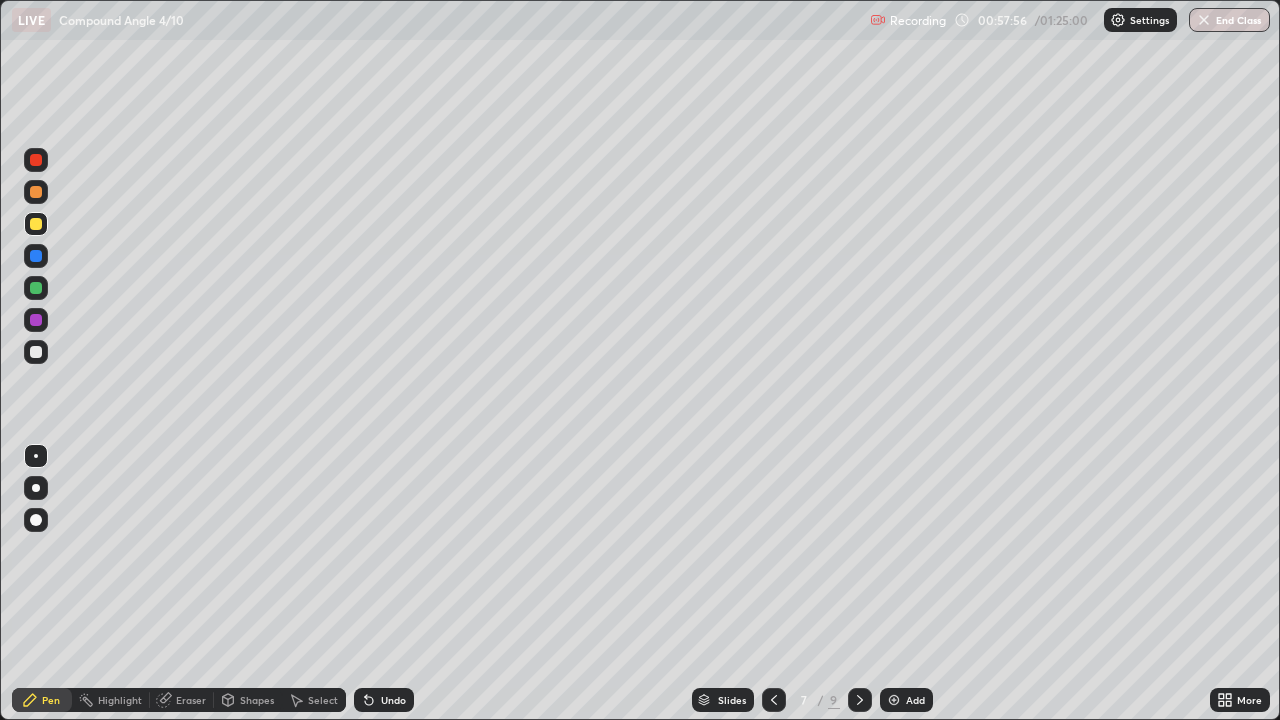 click at bounding box center (36, 192) 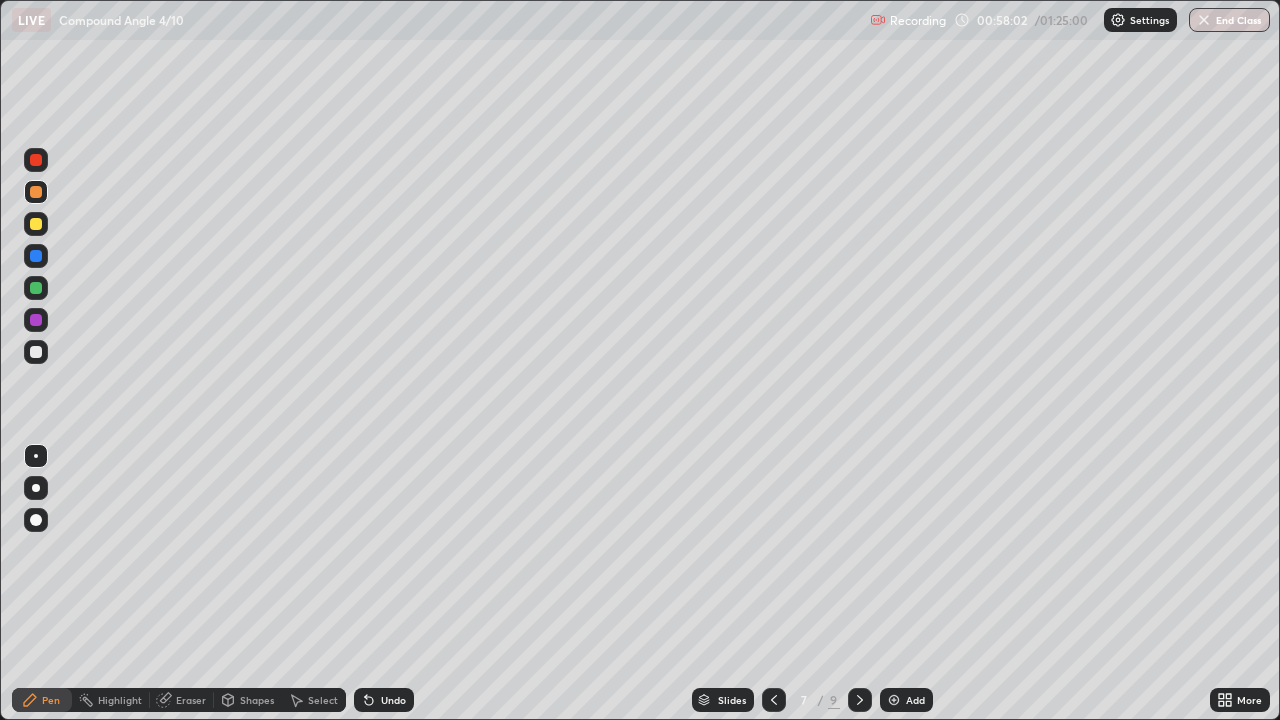 click at bounding box center [36, 288] 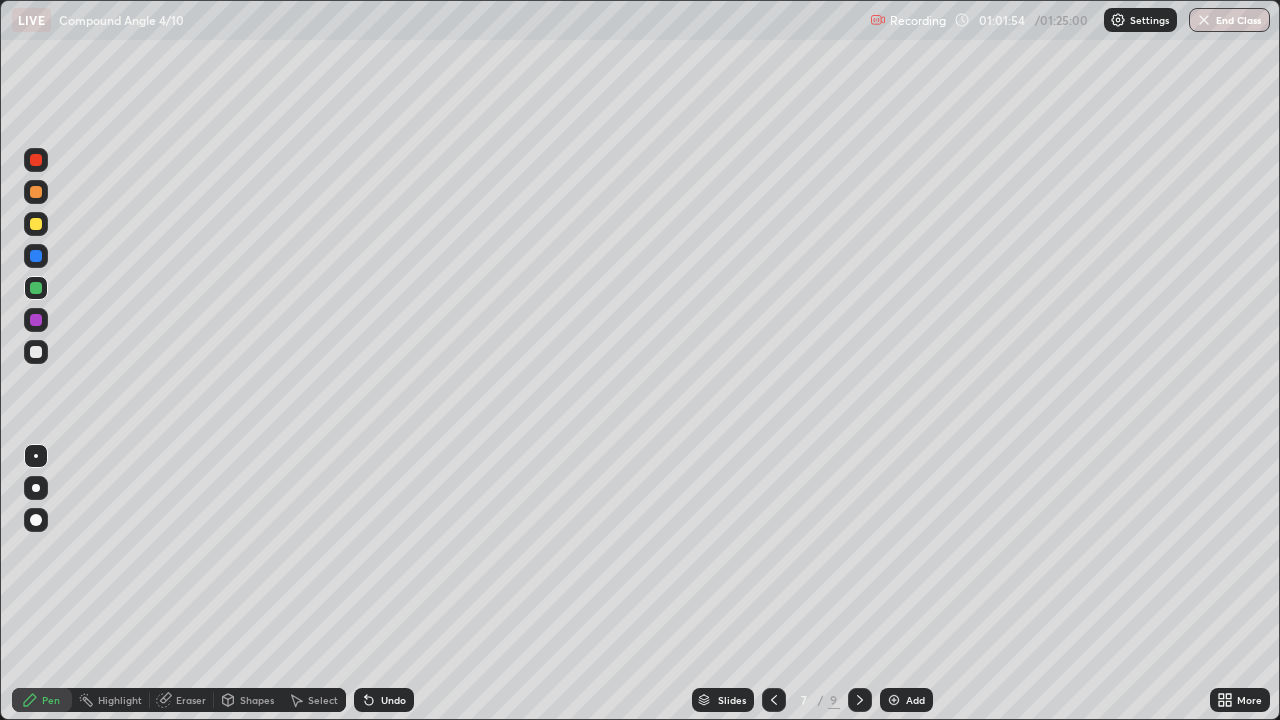 click at bounding box center (894, 700) 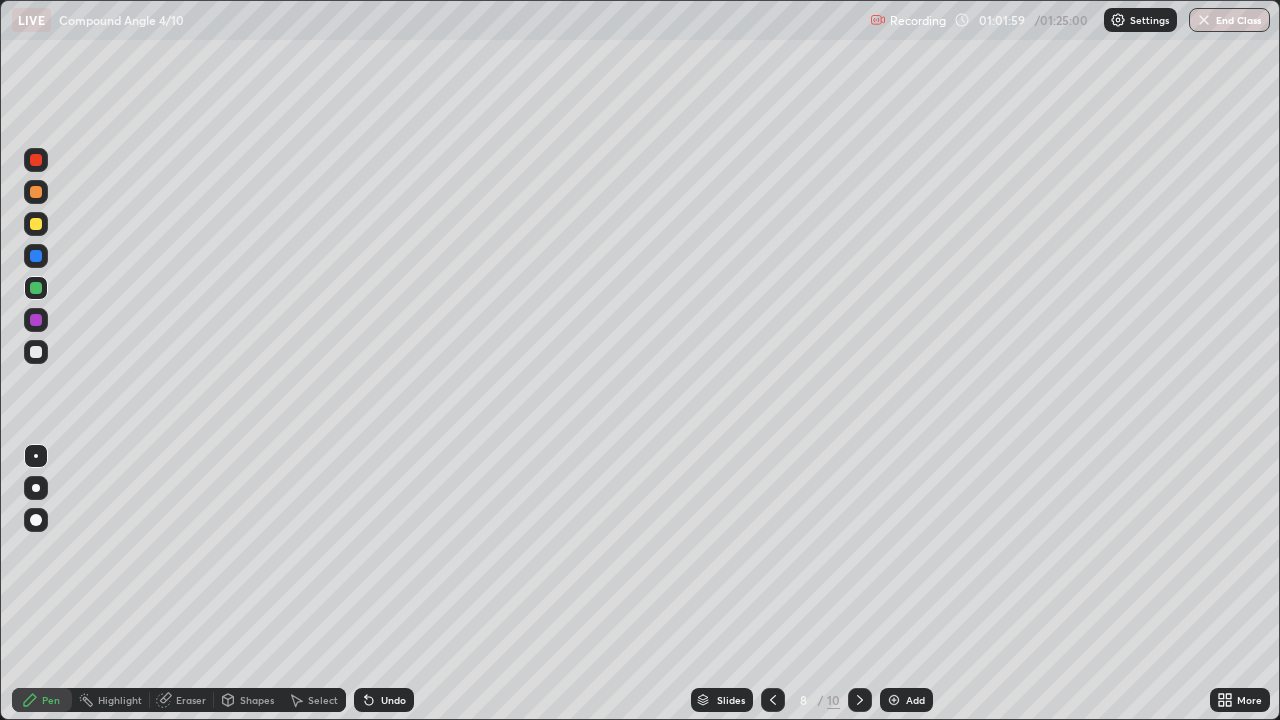 click at bounding box center [36, 352] 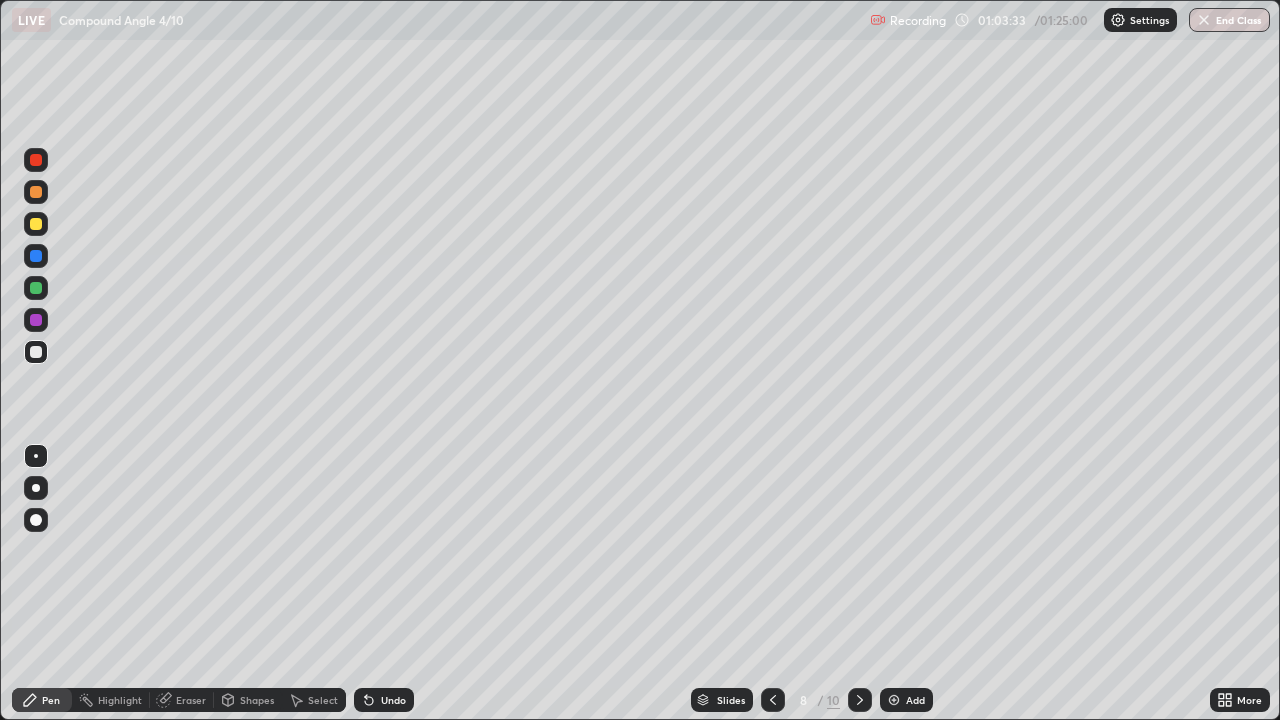 click at bounding box center [894, 700] 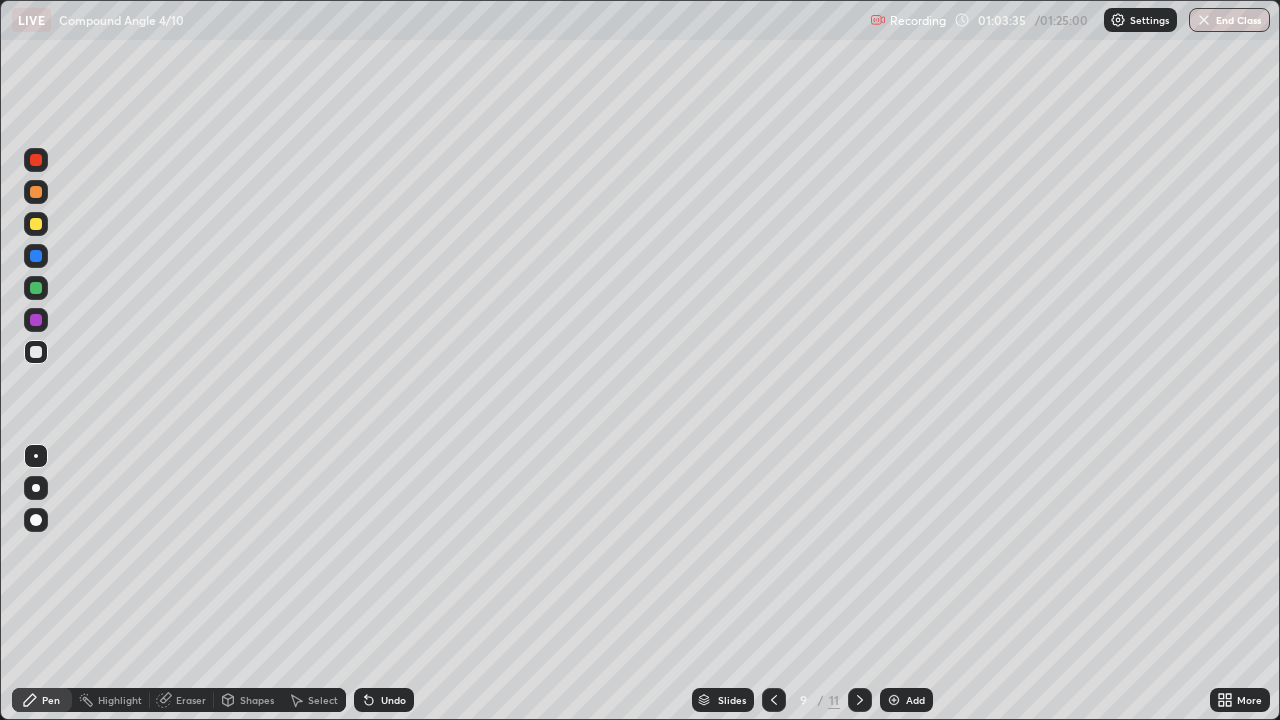 click at bounding box center (36, 192) 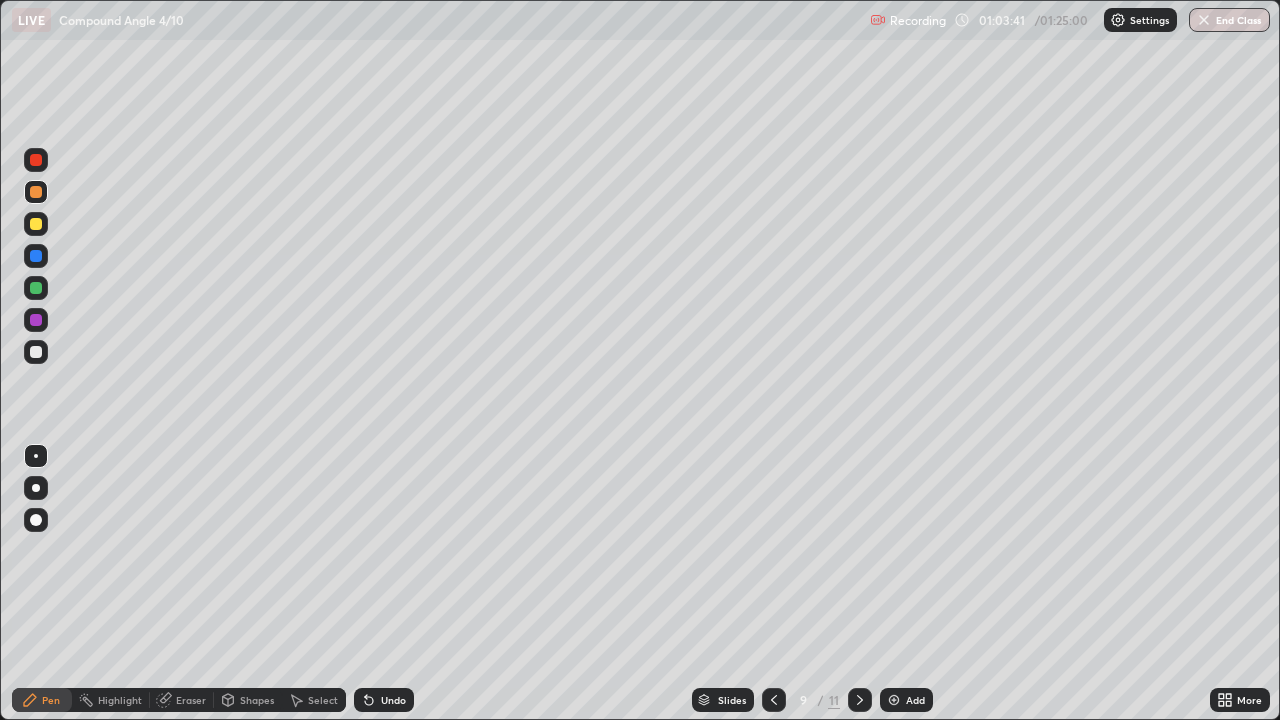 click on "Undo" at bounding box center [393, 700] 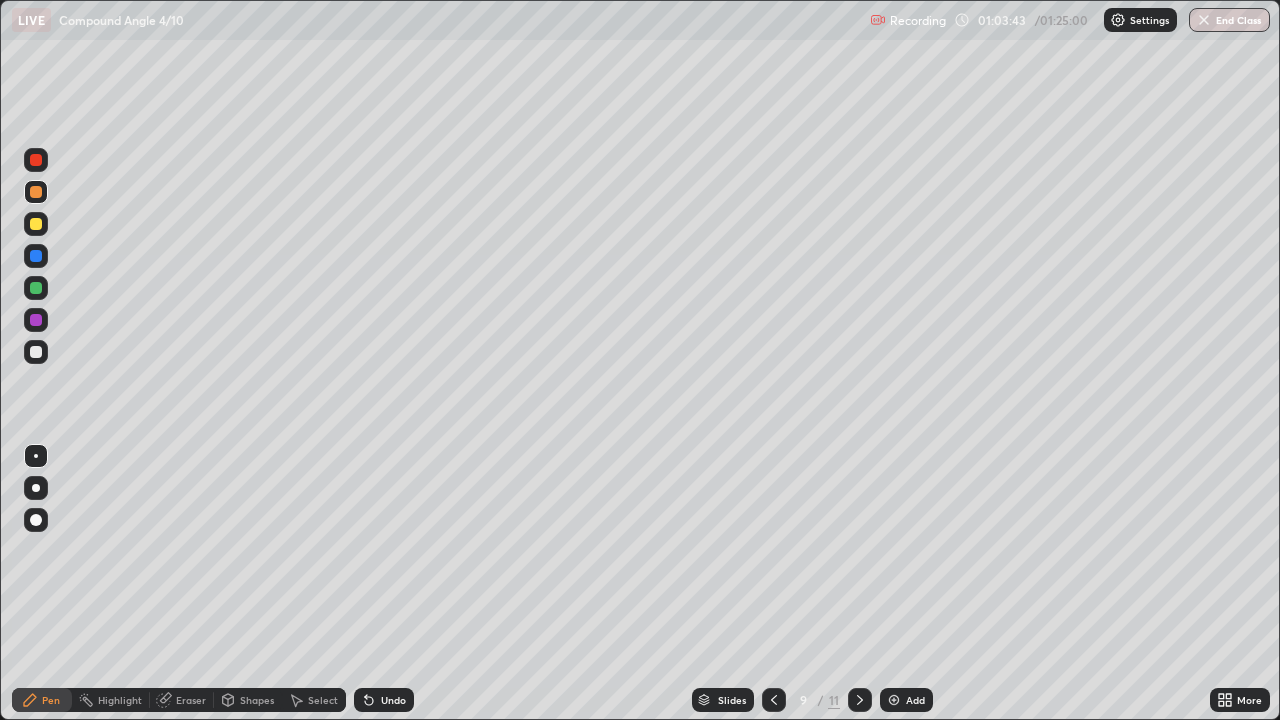 click on "Undo" at bounding box center [393, 700] 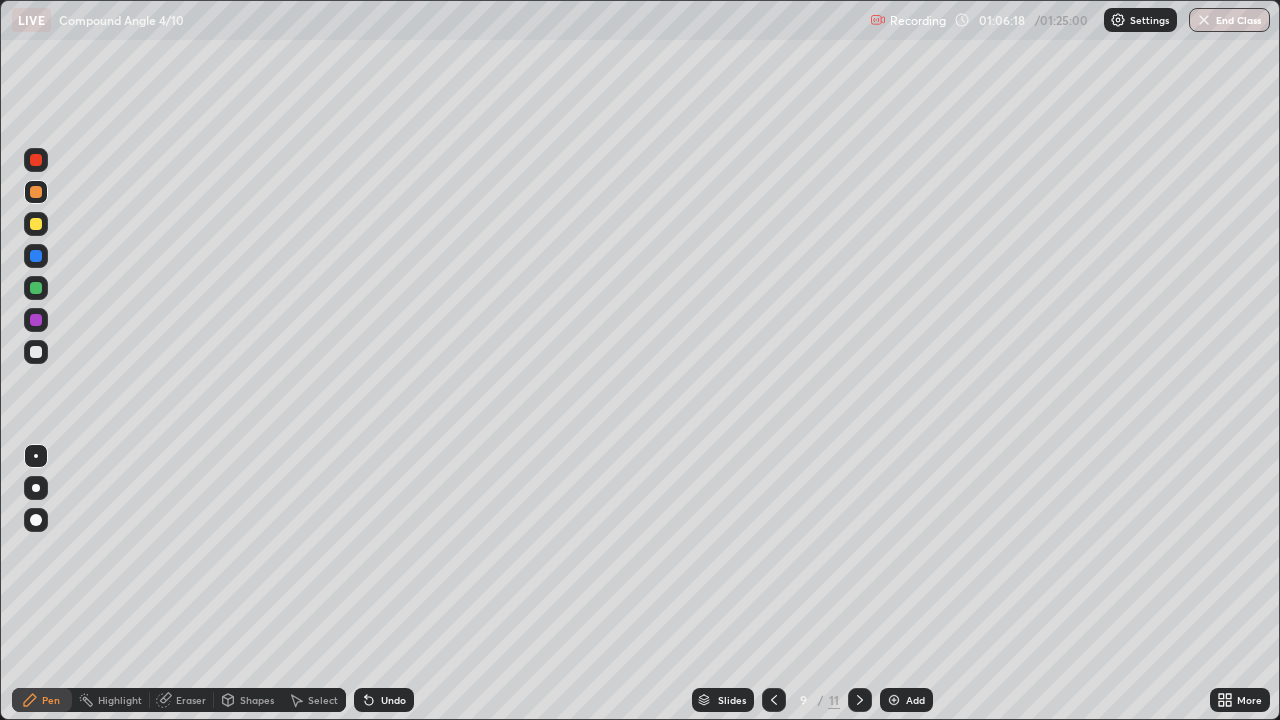 click at bounding box center (860, 700) 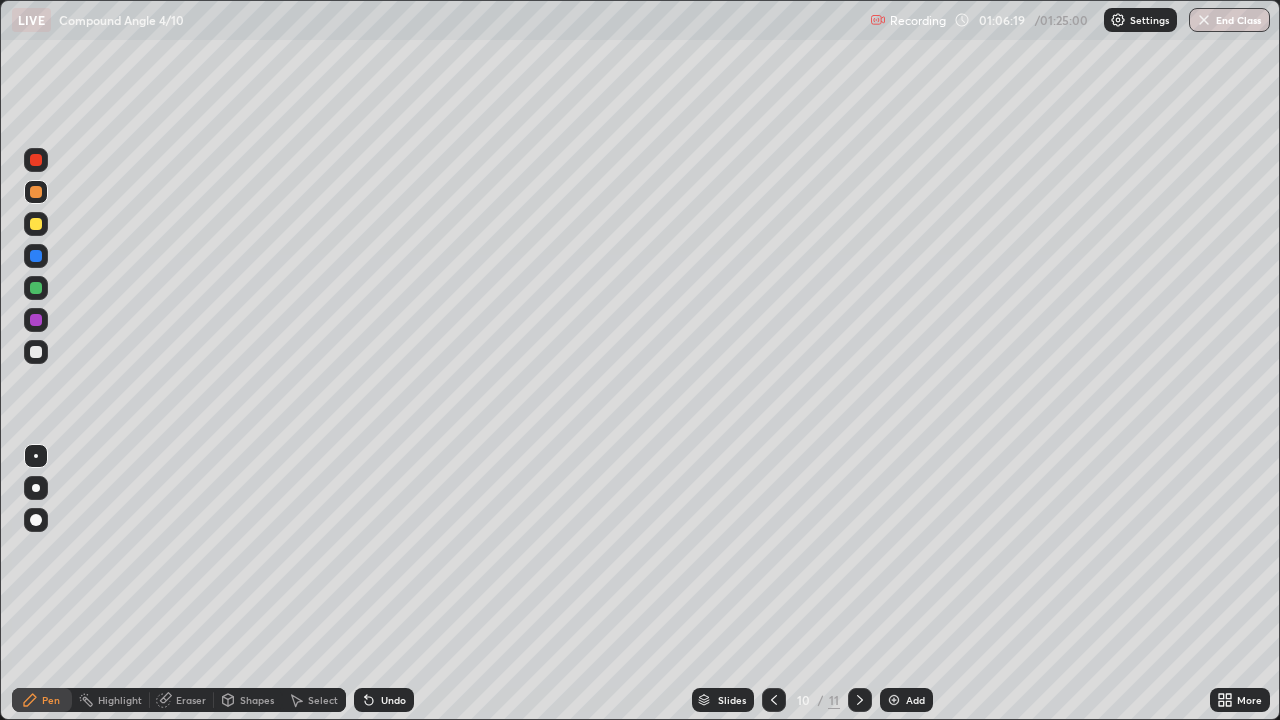 click 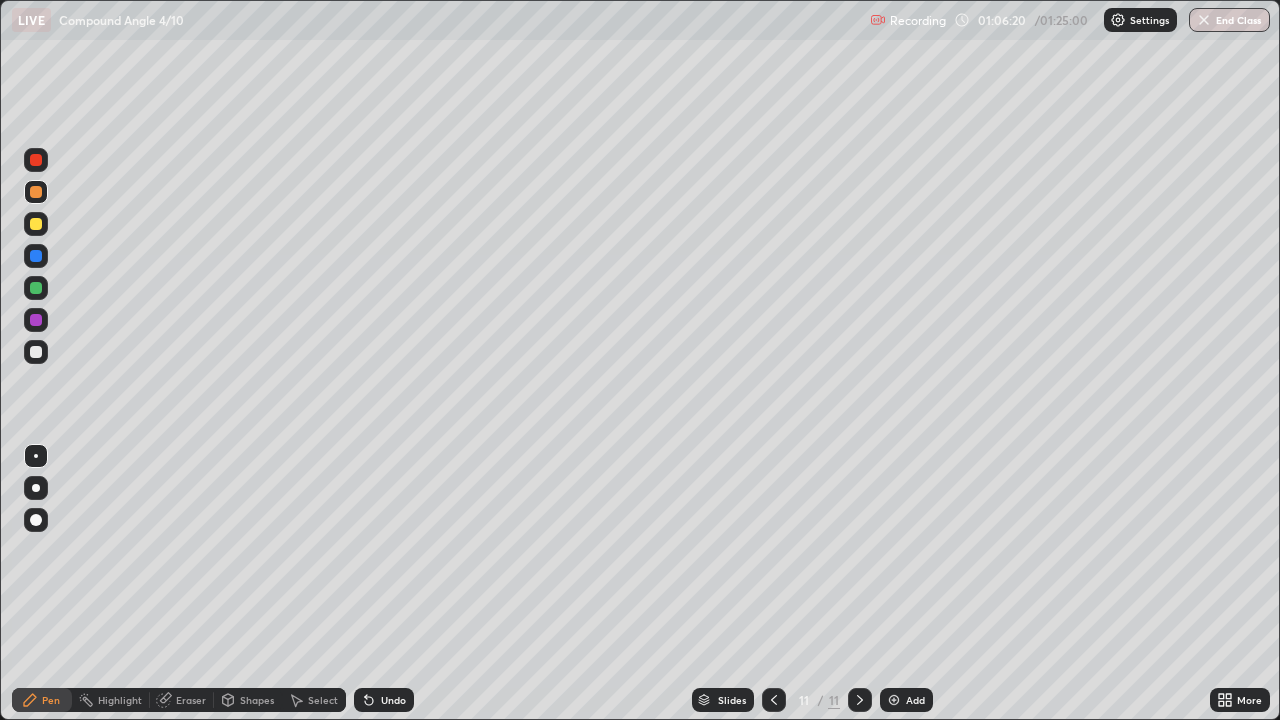 click 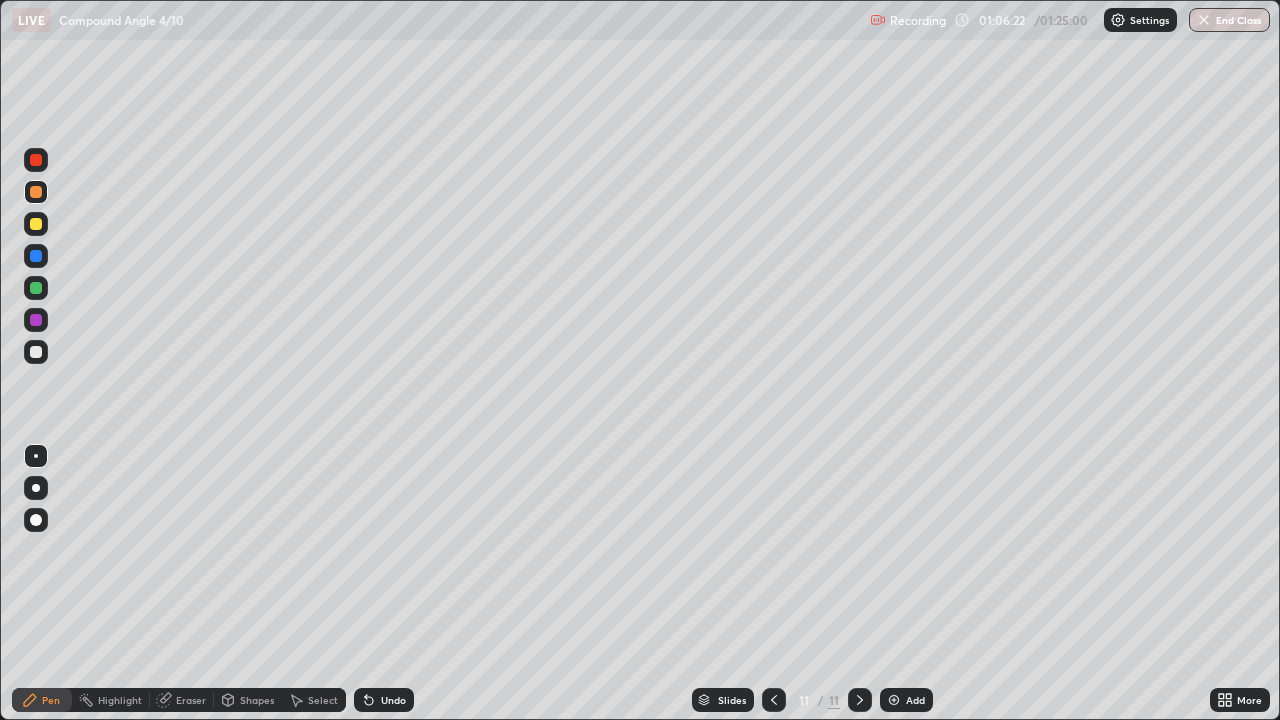 click on "Add" at bounding box center [906, 700] 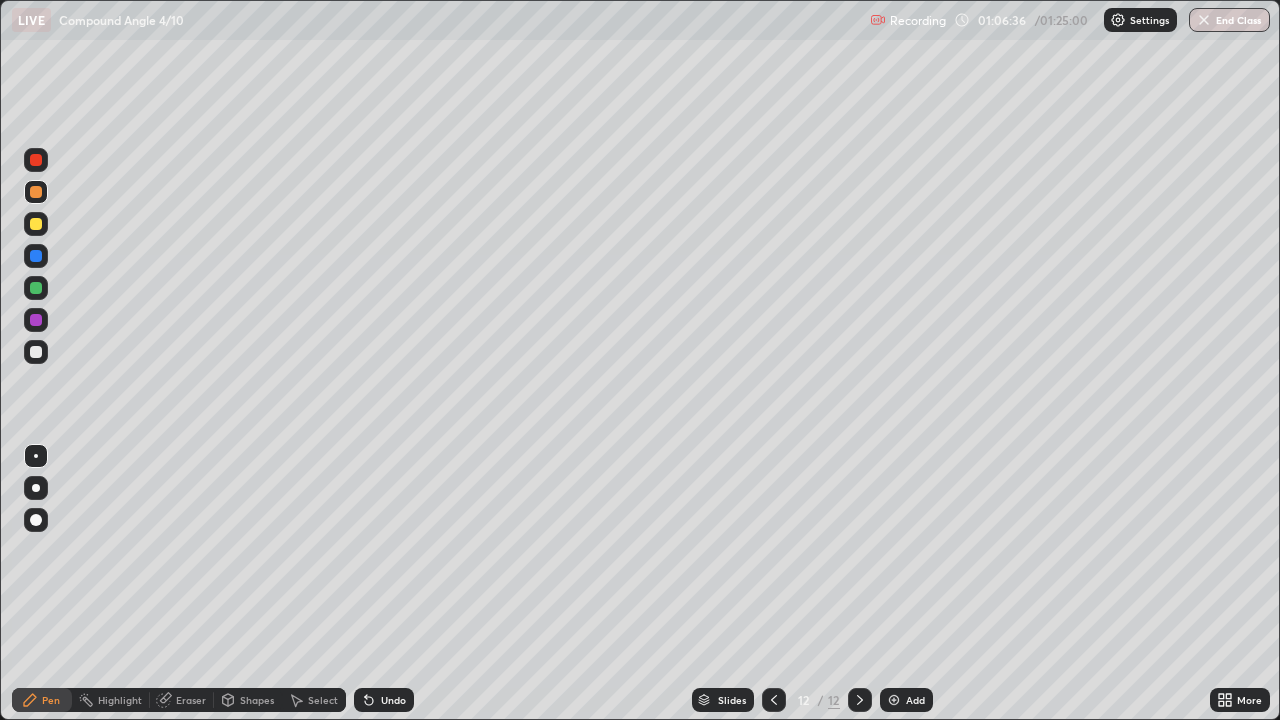 click at bounding box center (36, 288) 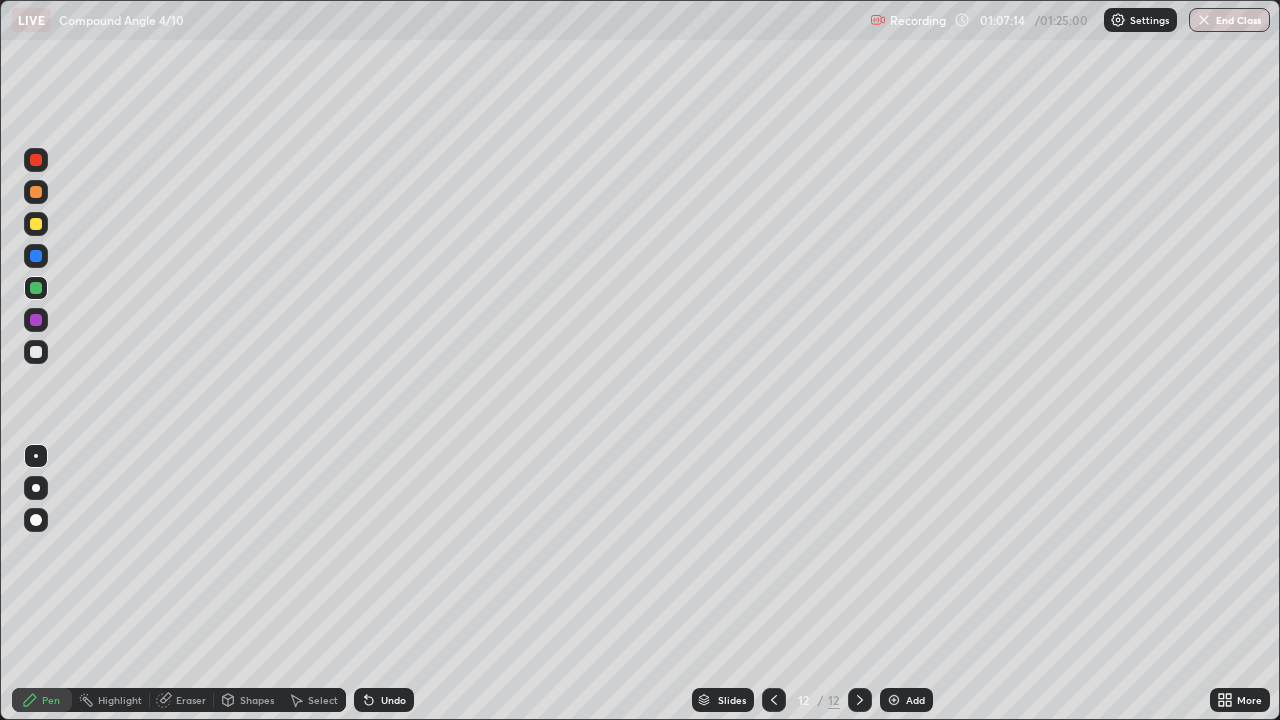 click on "Undo" at bounding box center (393, 700) 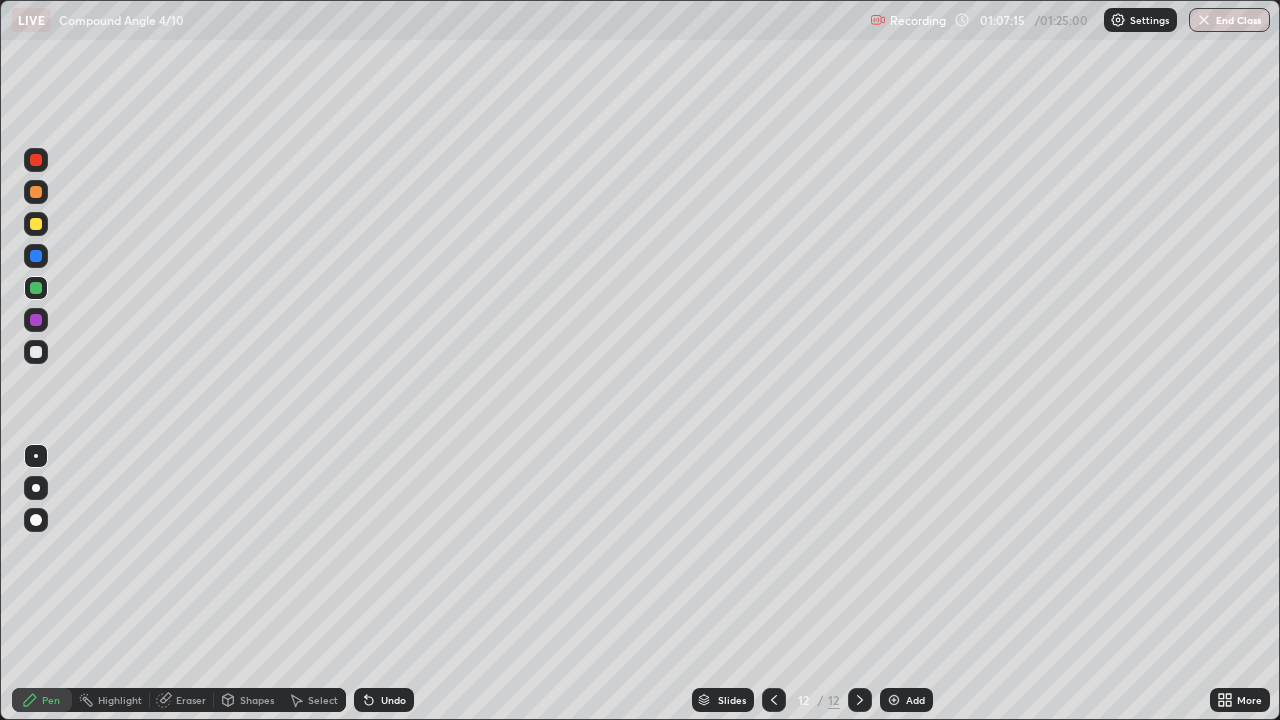 click on "Undo" at bounding box center [393, 700] 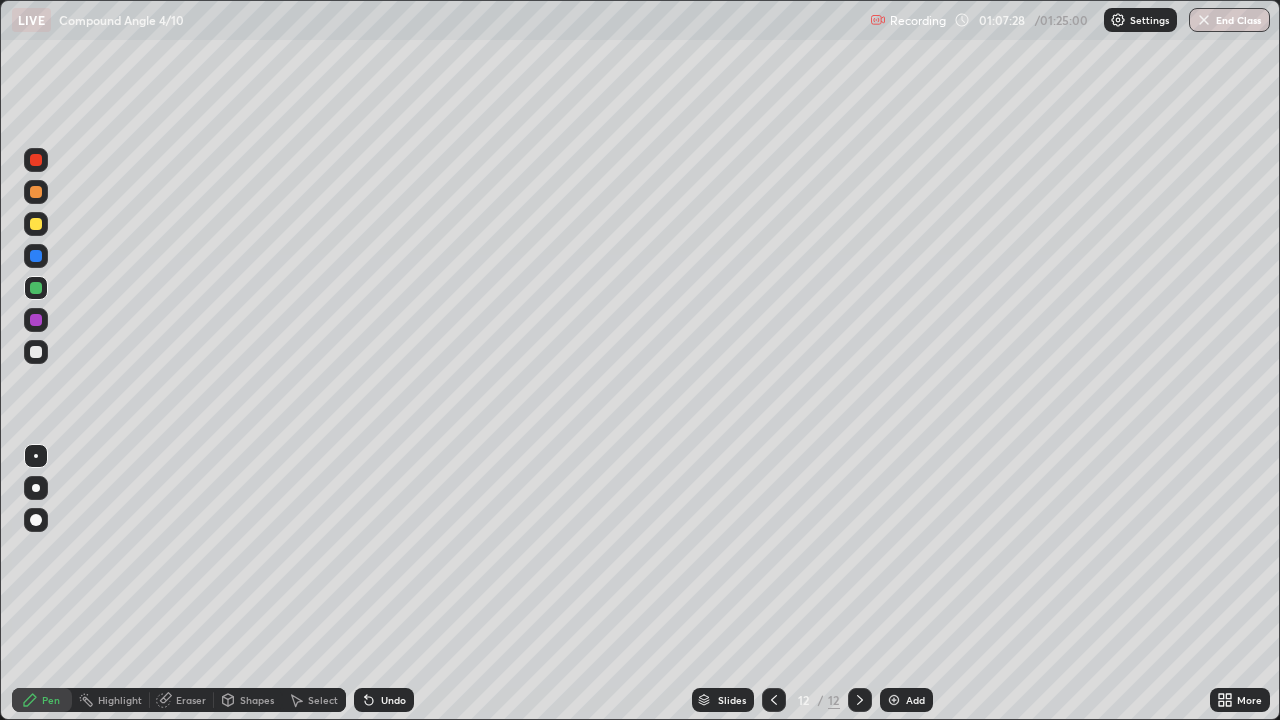 click at bounding box center (36, 352) 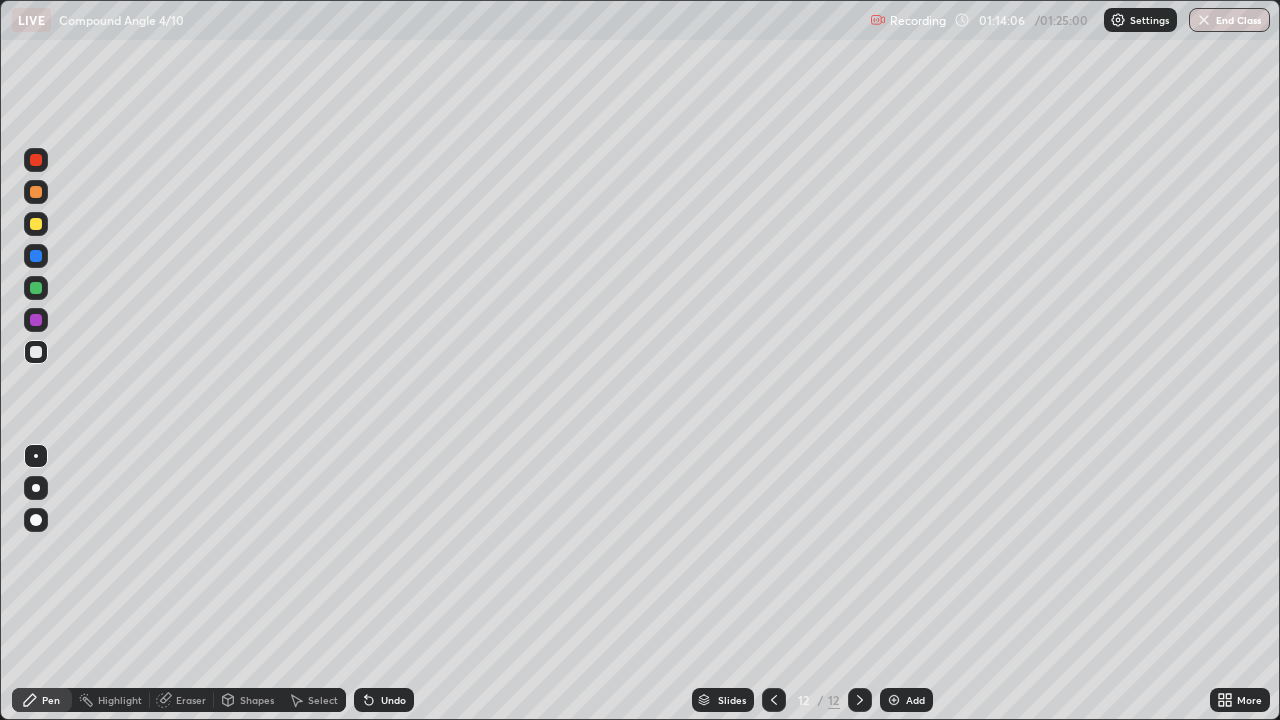 click on "Slides 12 / 12 Add" at bounding box center [812, 700] 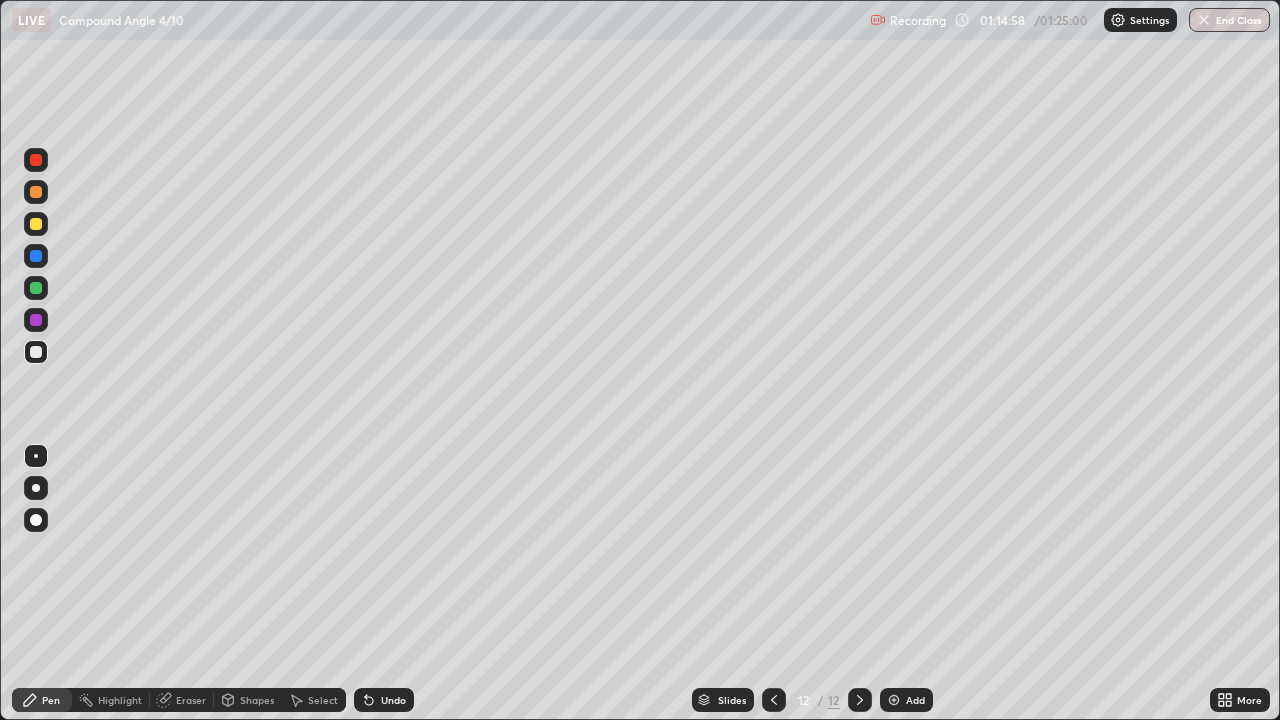 click at bounding box center (894, 700) 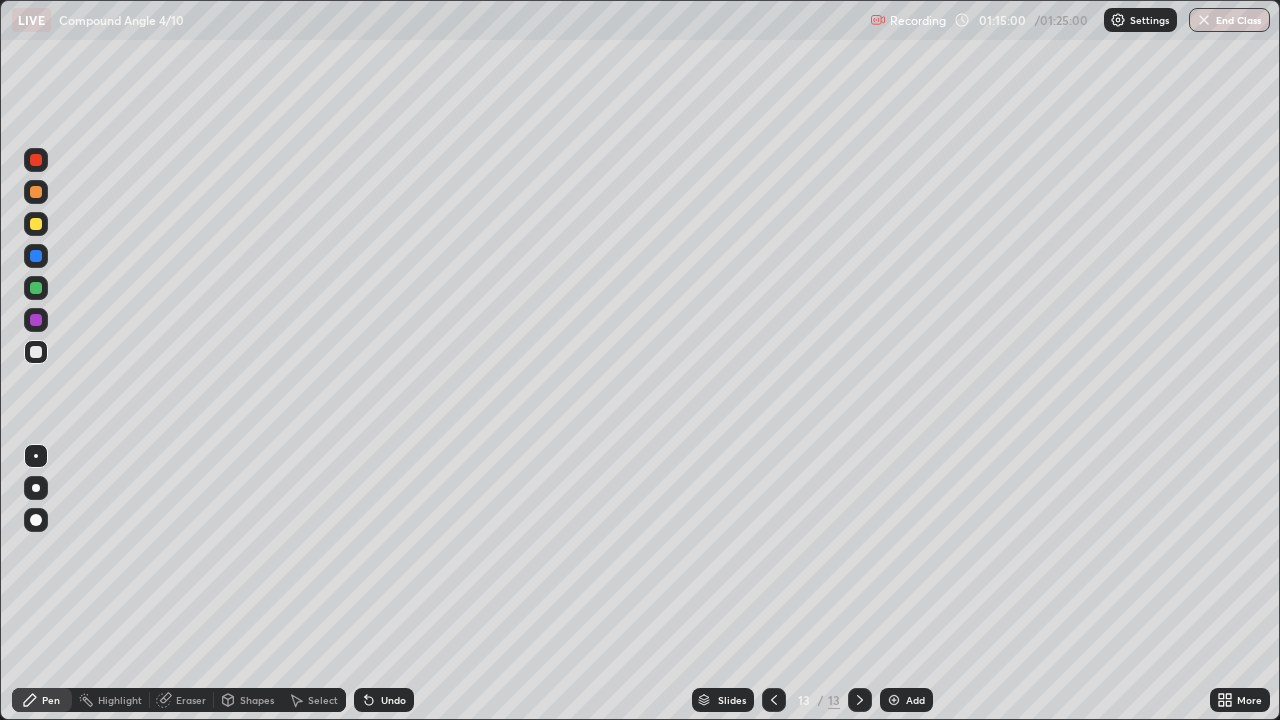 click at bounding box center (36, 288) 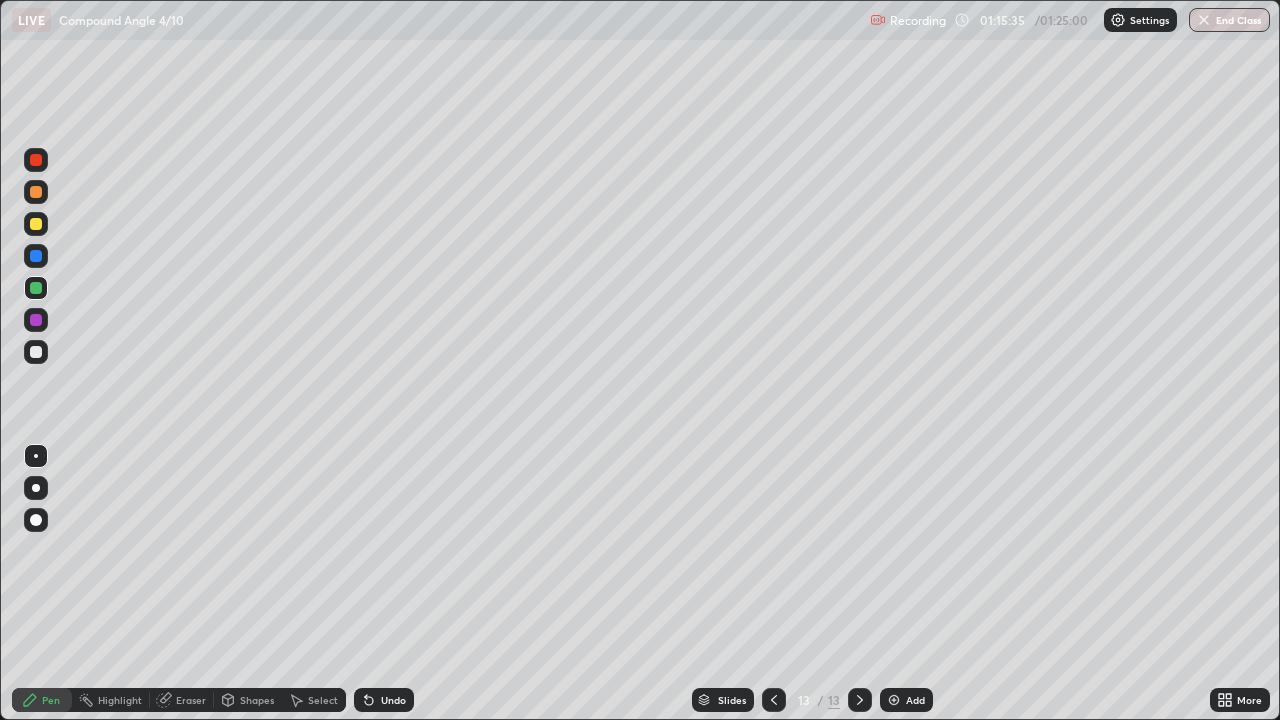 click at bounding box center (36, 224) 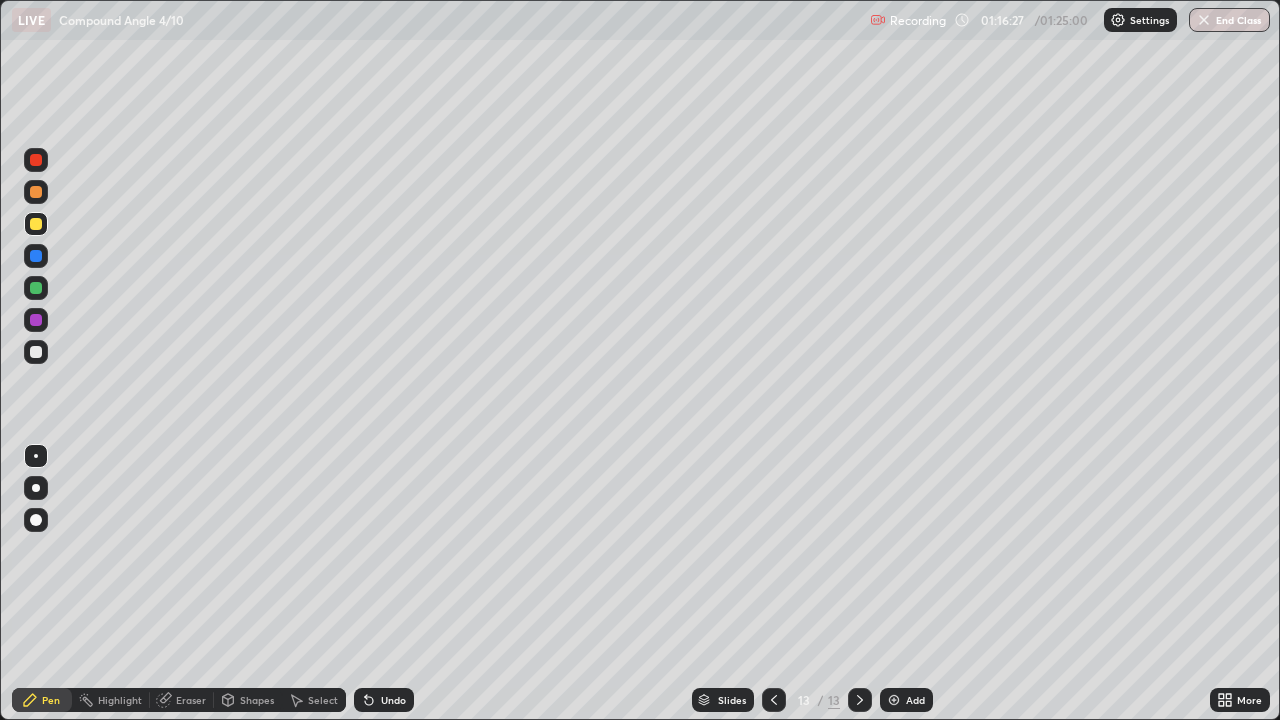 click 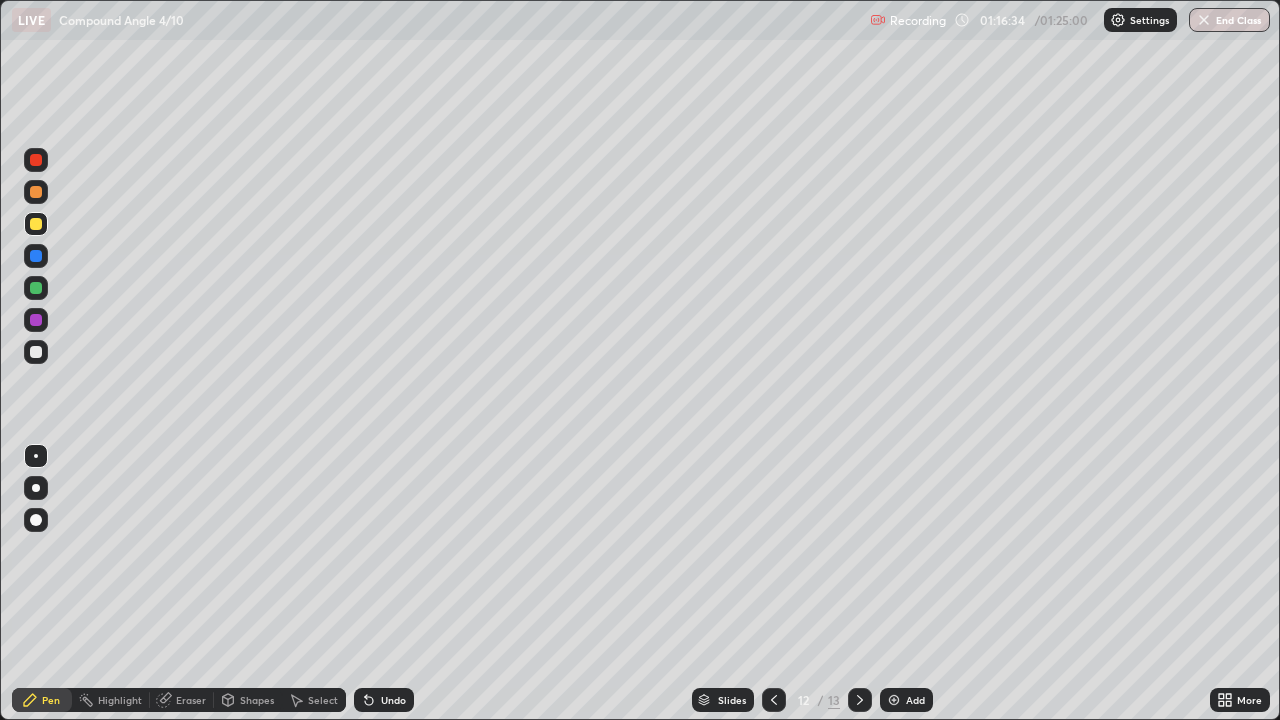 click 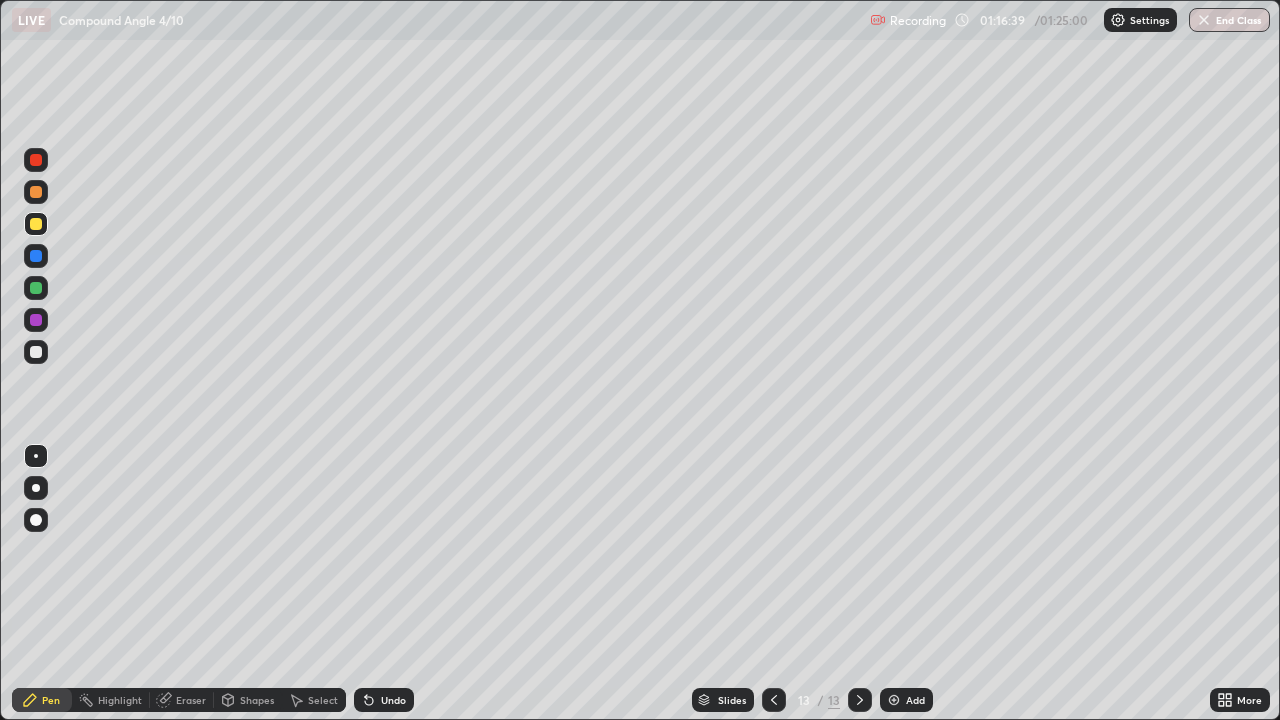 click at bounding box center [36, 352] 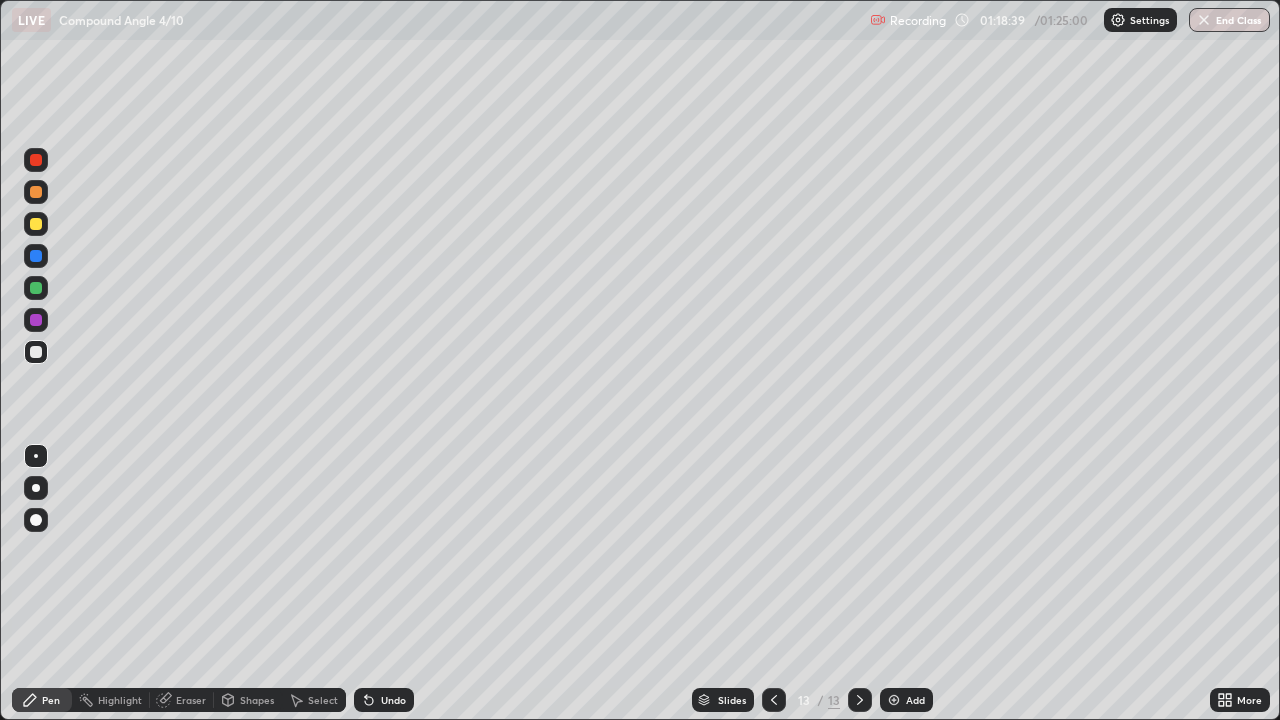 click at bounding box center [774, 700] 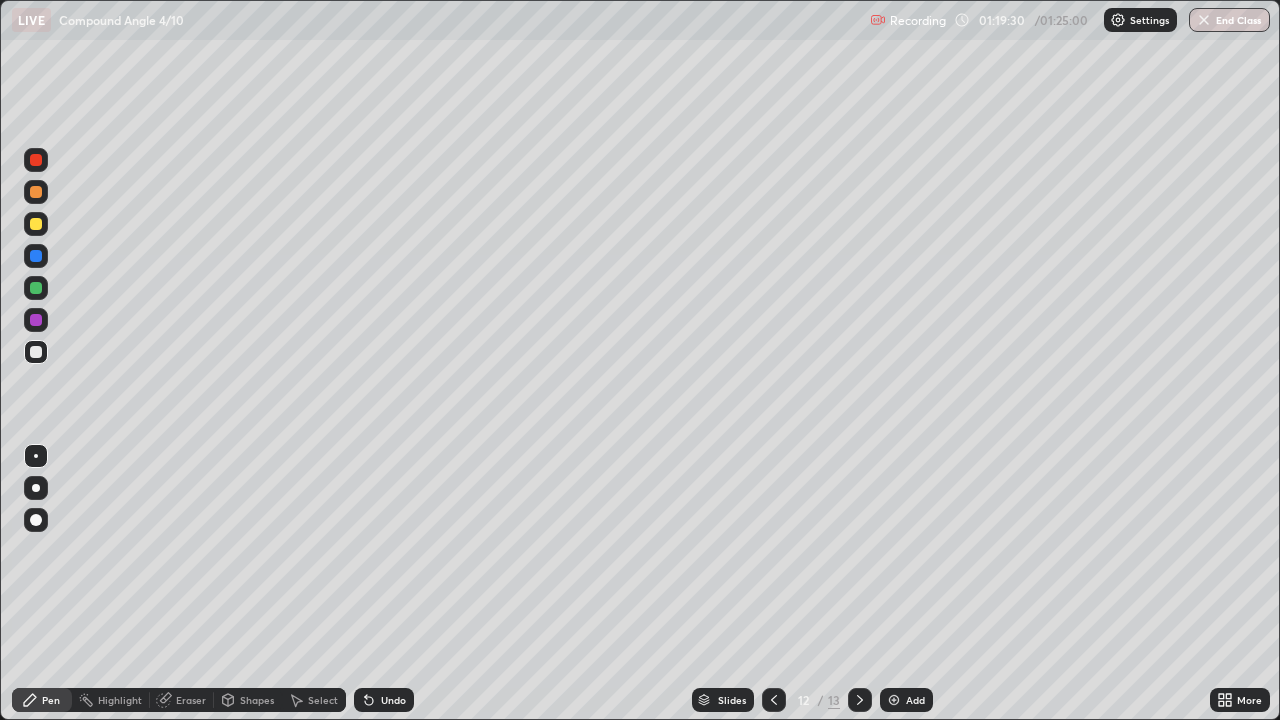 click 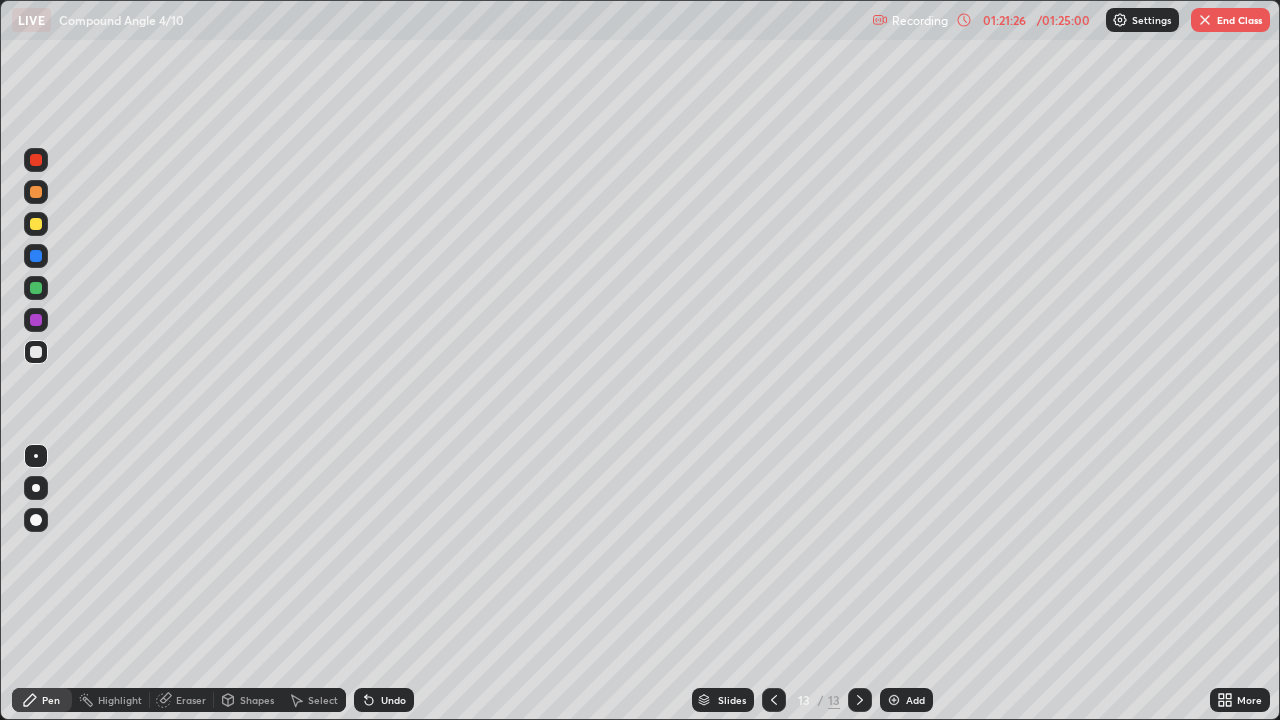 click on "End Class" at bounding box center (1230, 20) 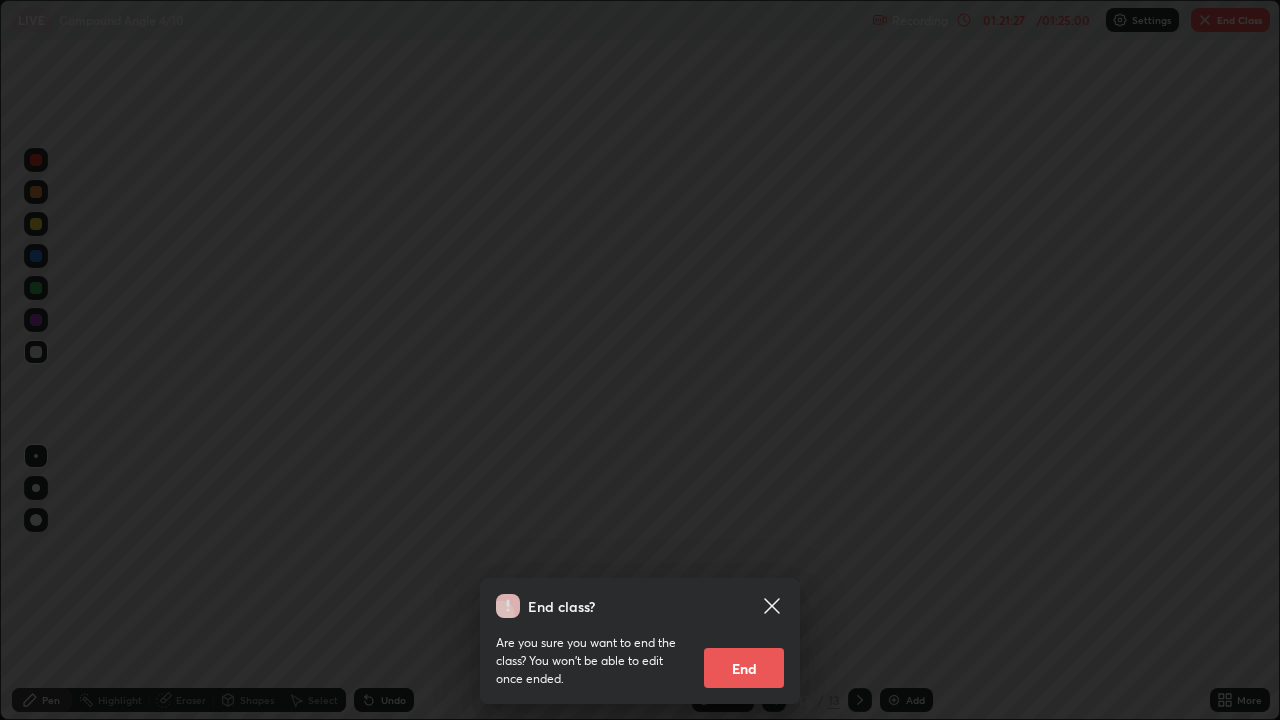 click on "End" at bounding box center (744, 668) 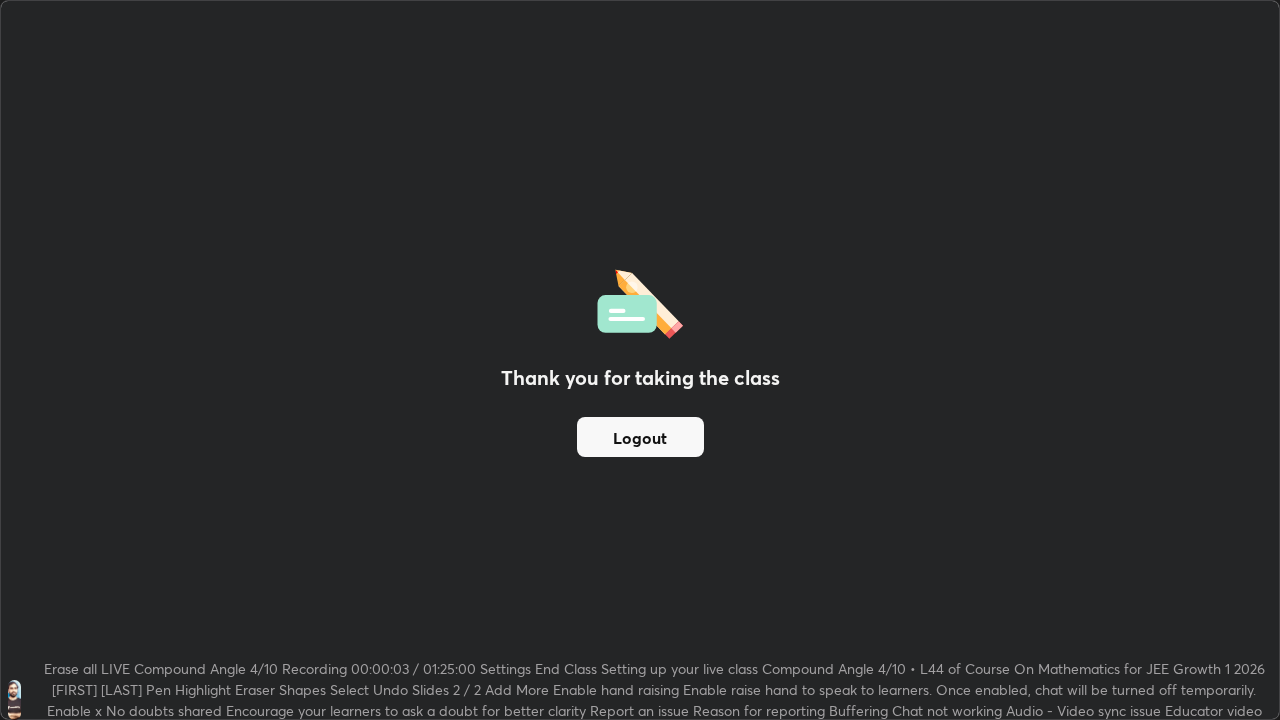 click on "Logout" at bounding box center (640, 437) 